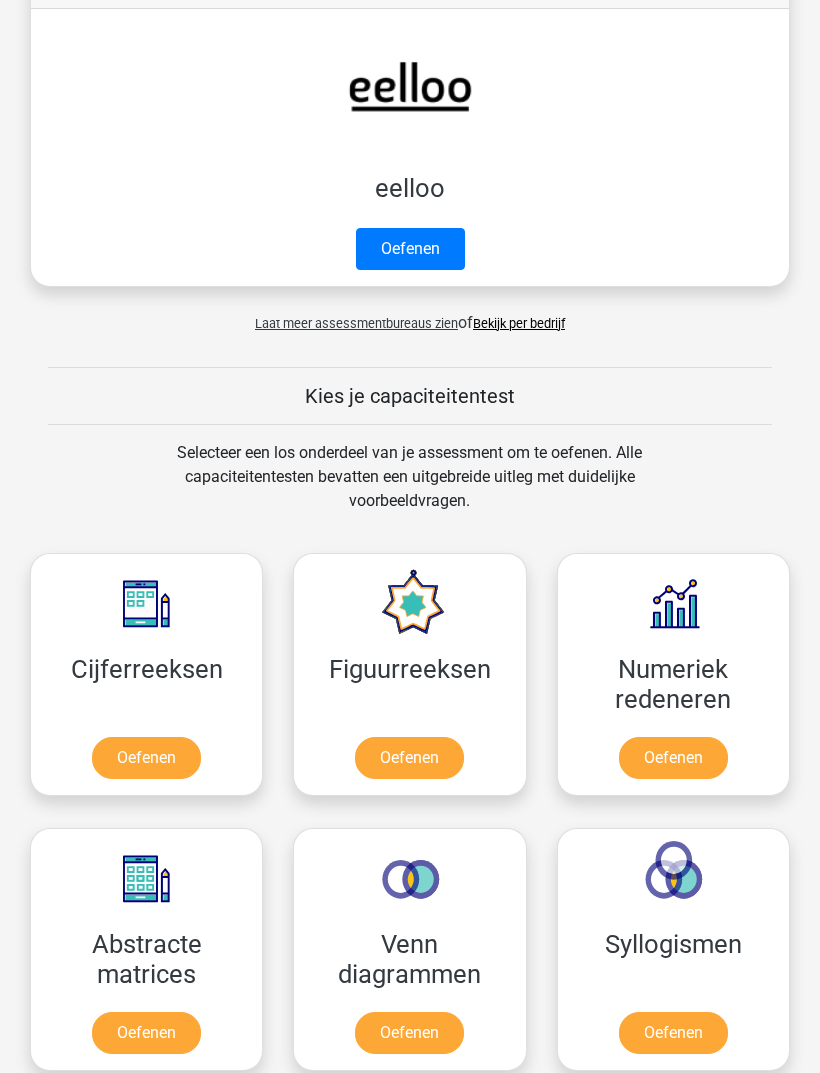 scroll, scrollTop: 781, scrollLeft: 0, axis: vertical 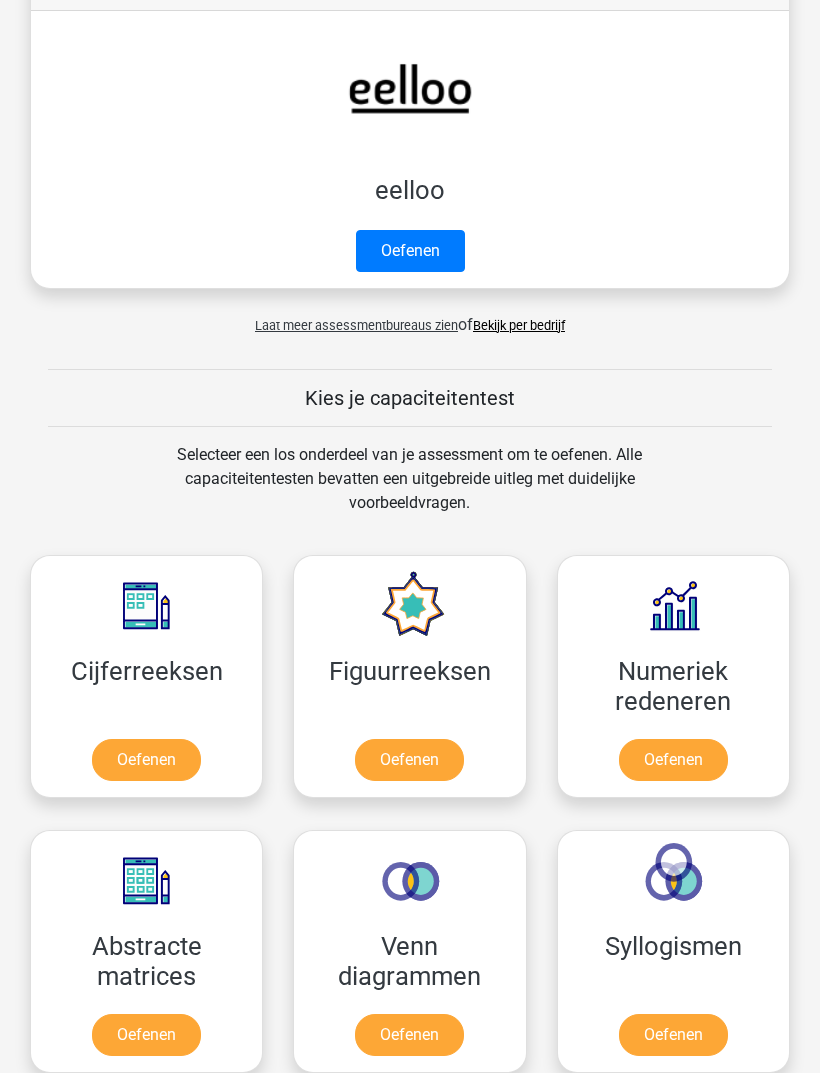 click on "Oefenen" at bounding box center [409, 760] 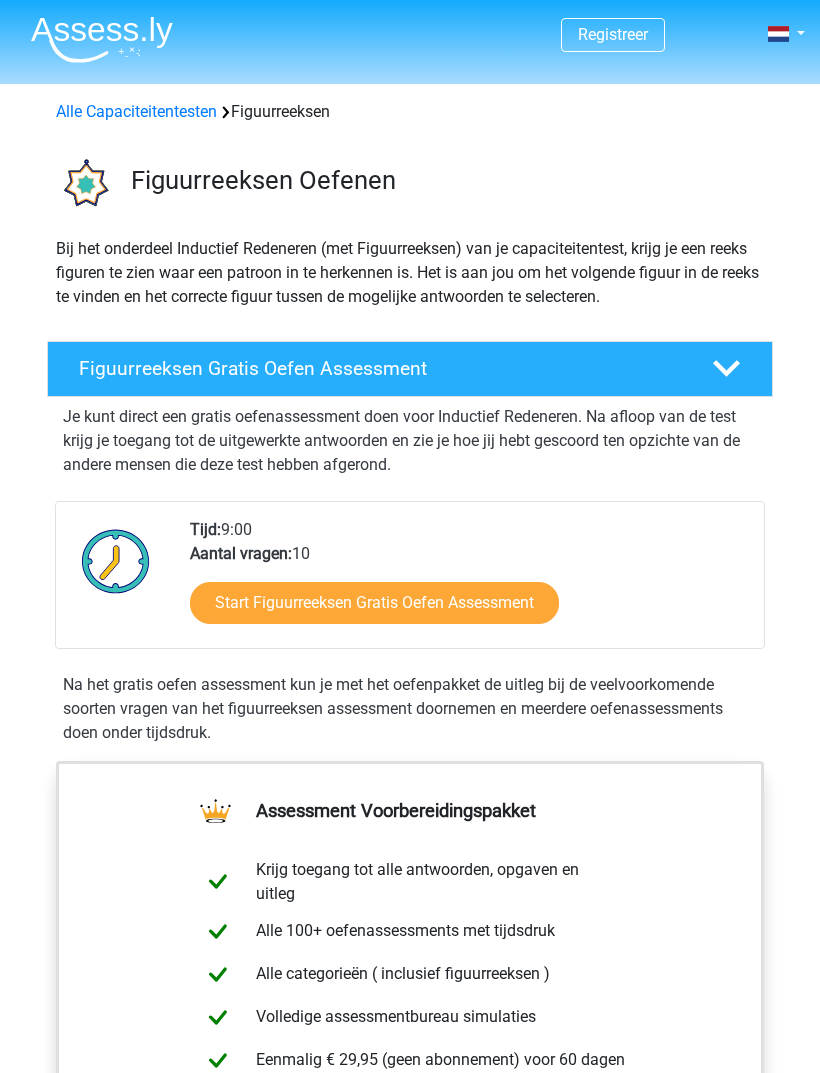 scroll, scrollTop: 0, scrollLeft: 0, axis: both 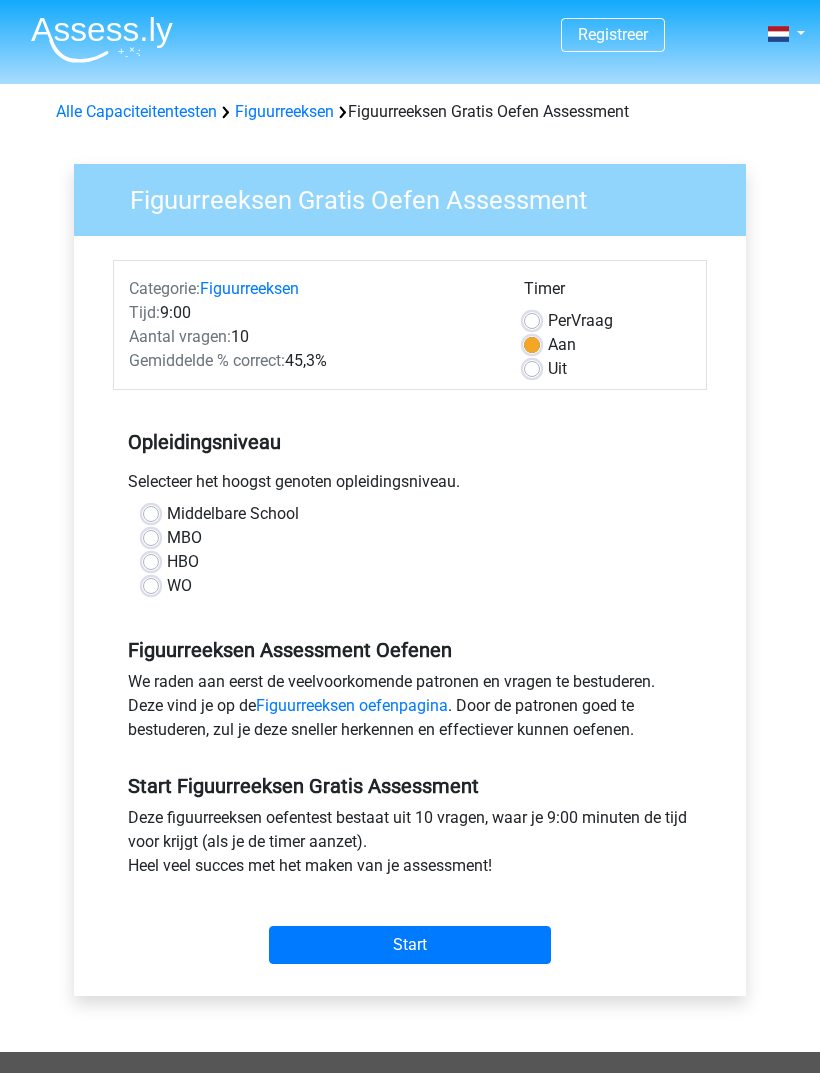 click on "MBO" at bounding box center (184, 538) 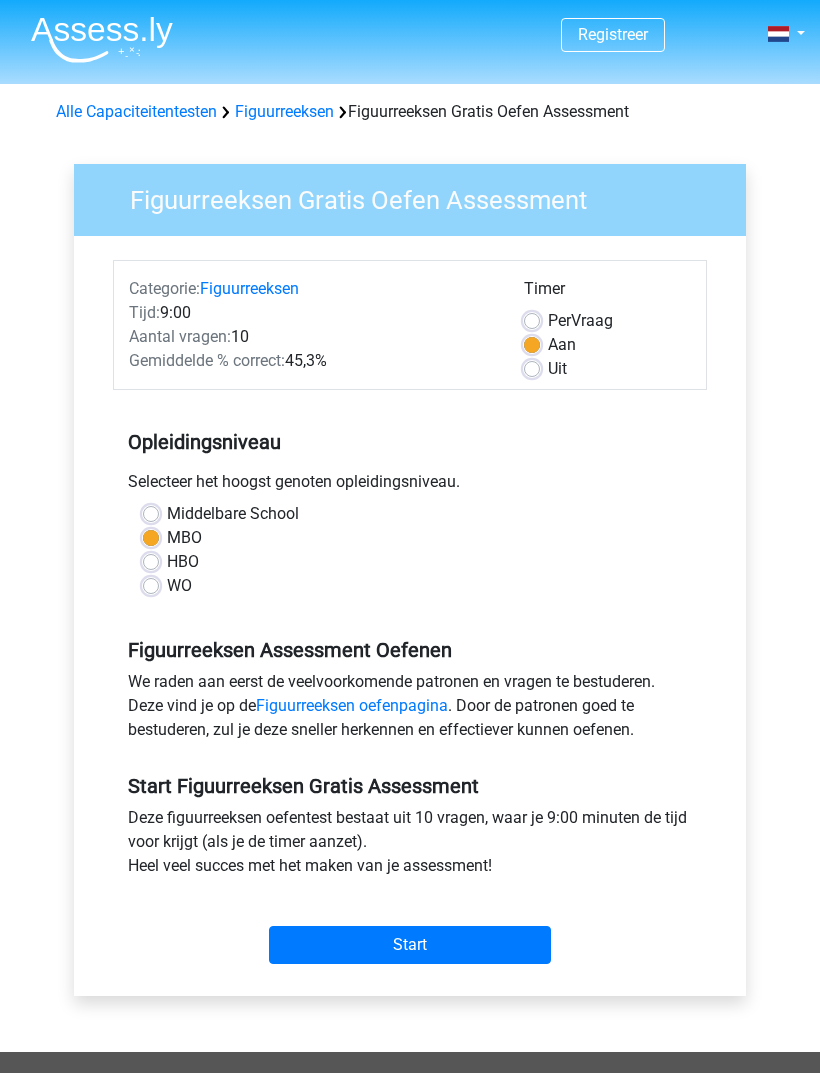click on "Start" at bounding box center (410, 945) 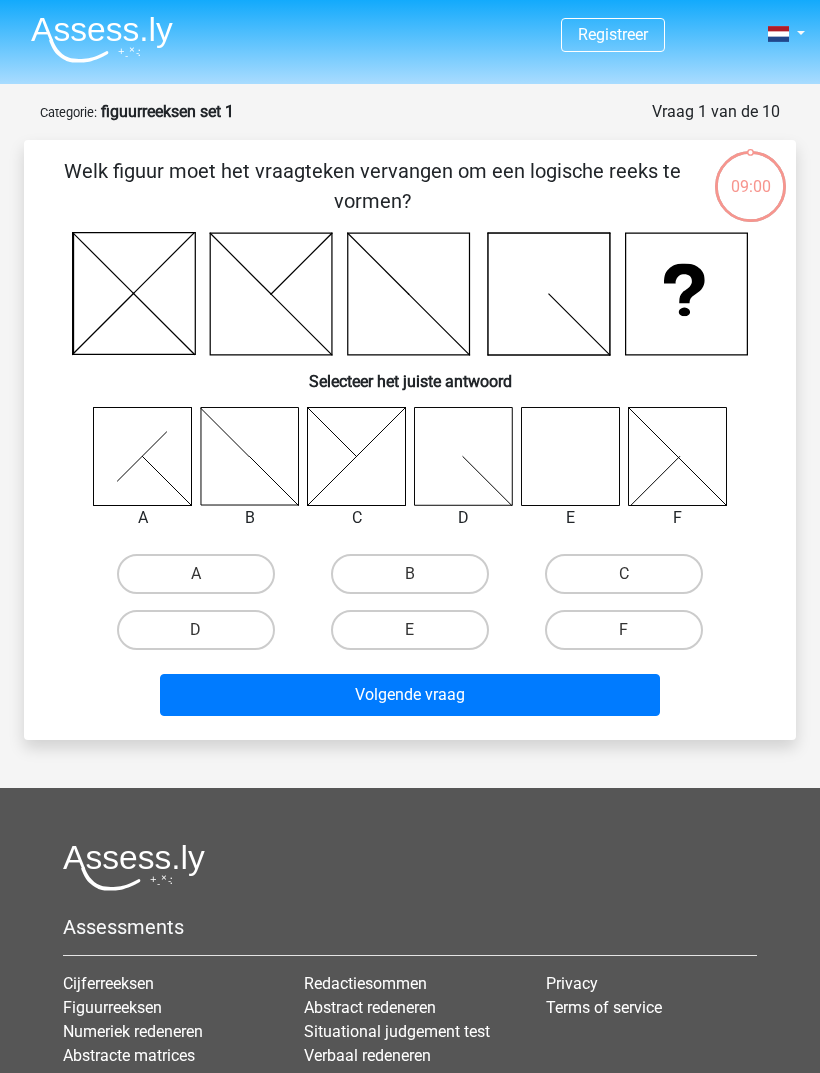 scroll, scrollTop: 0, scrollLeft: 0, axis: both 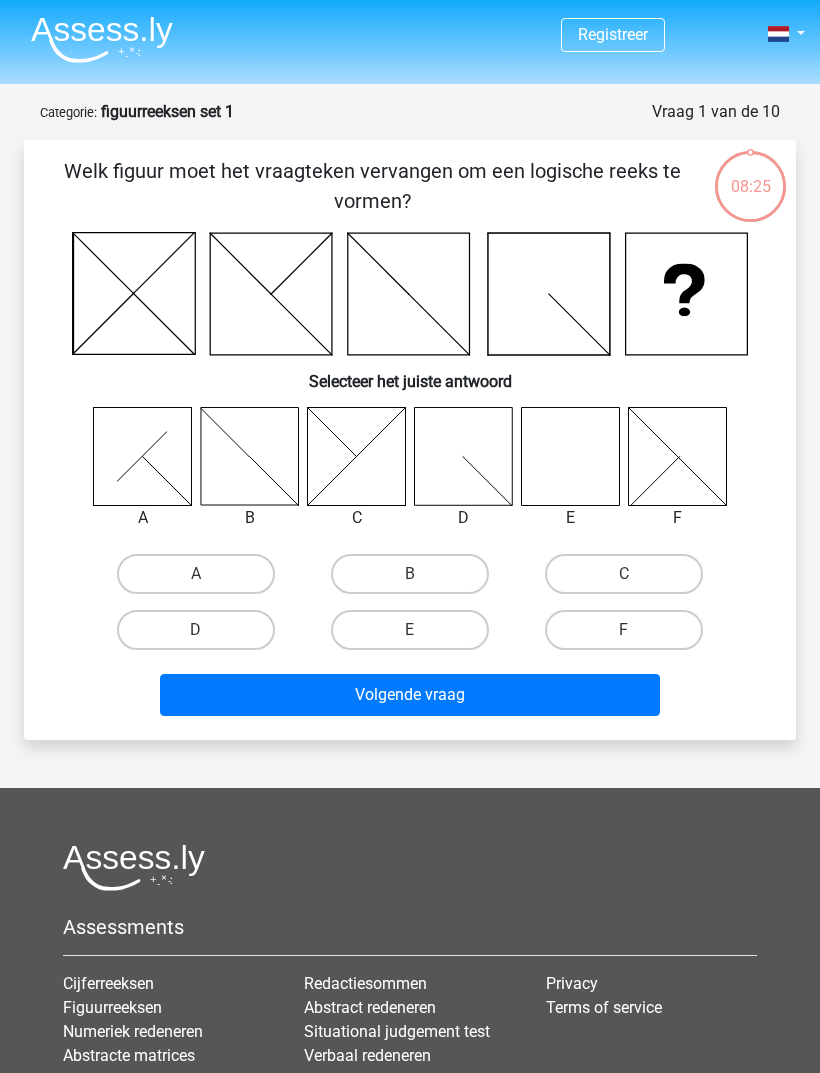 click on "F" at bounding box center [624, 630] 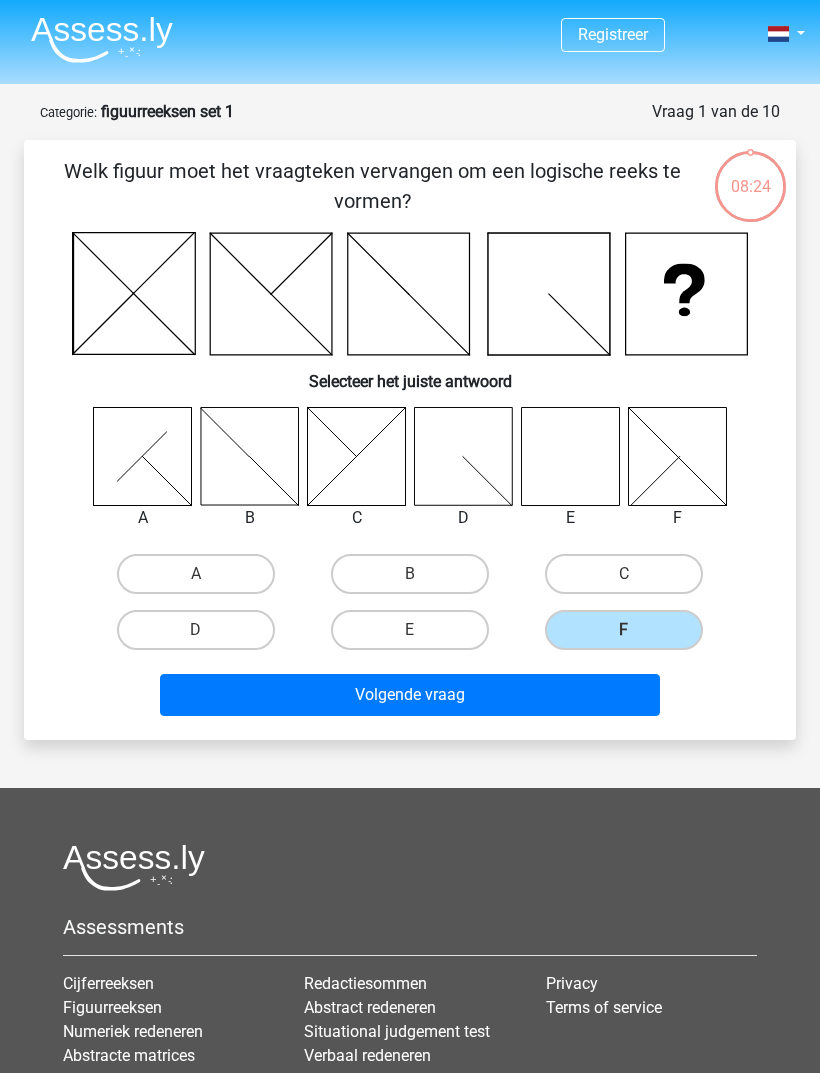 click on "Volgende vraag" at bounding box center (410, 695) 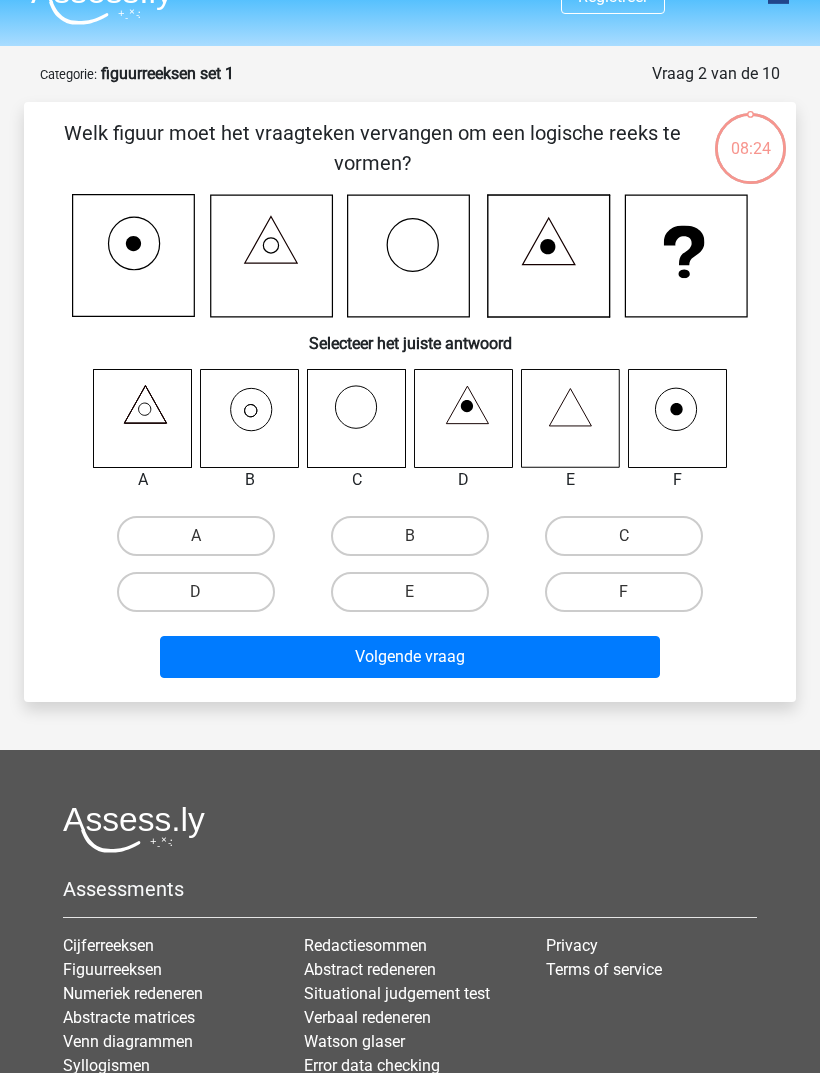 scroll, scrollTop: 100, scrollLeft: 0, axis: vertical 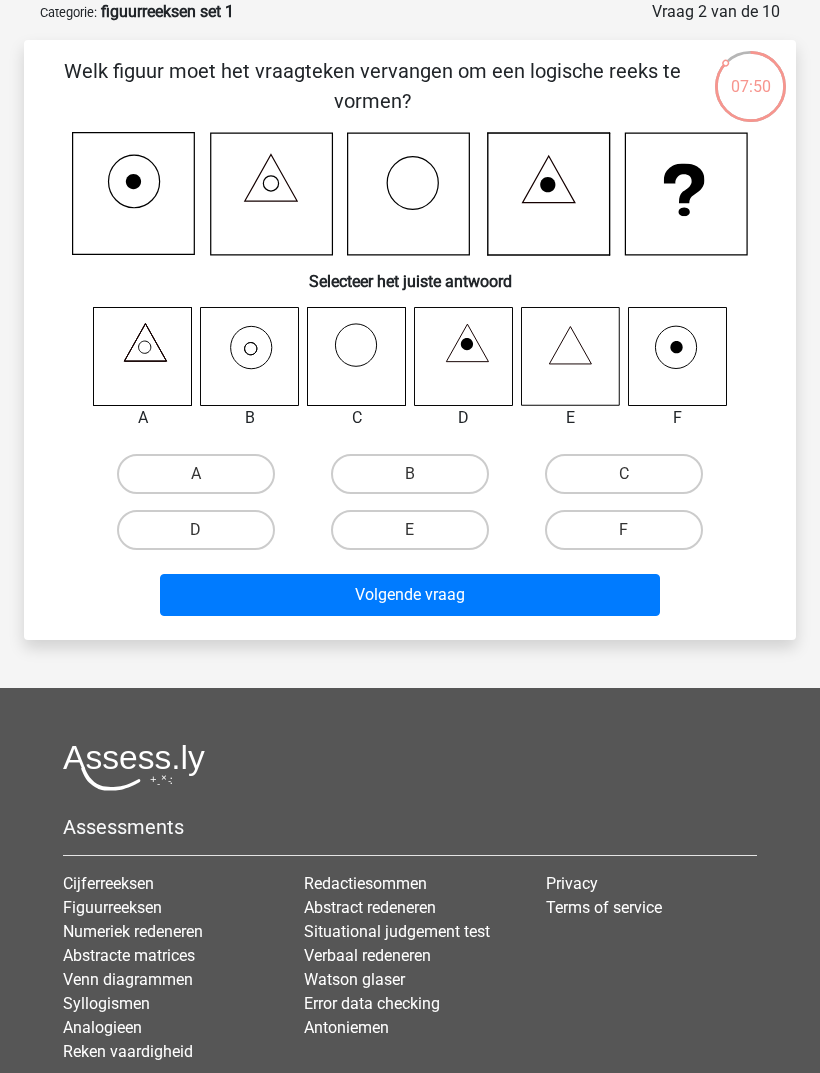 click on "B" at bounding box center [410, 474] 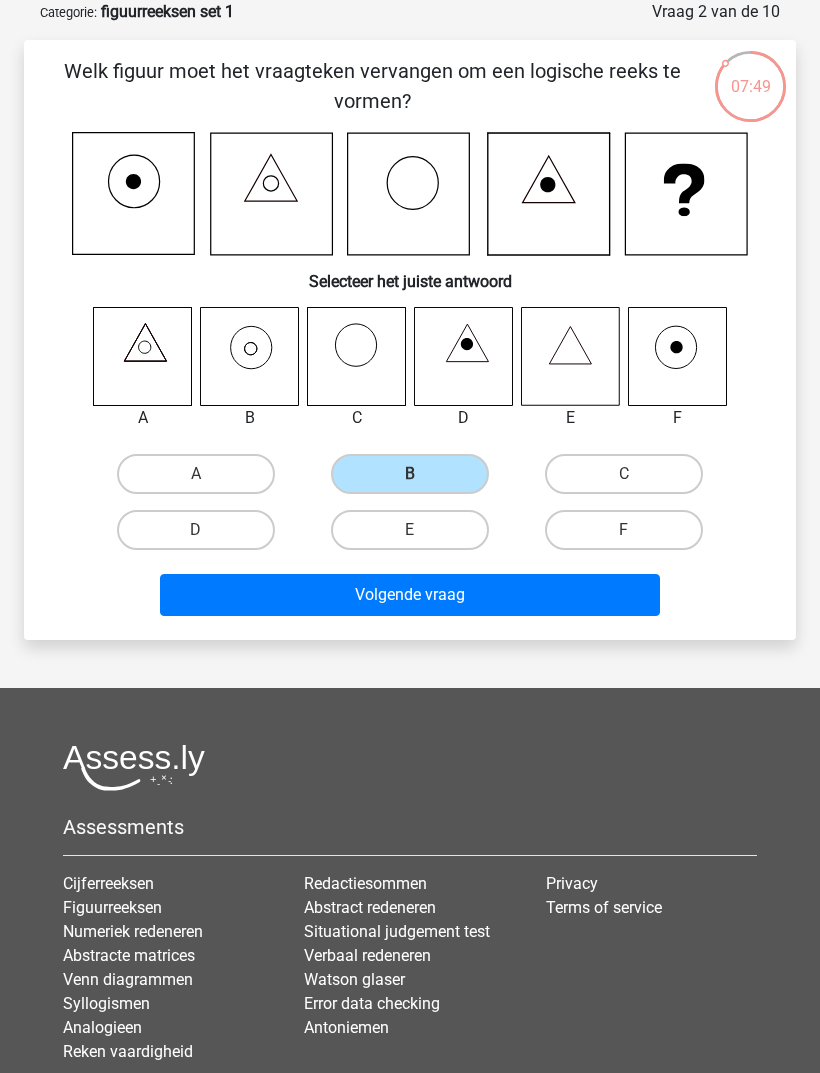click on "Volgende vraag" at bounding box center (410, 595) 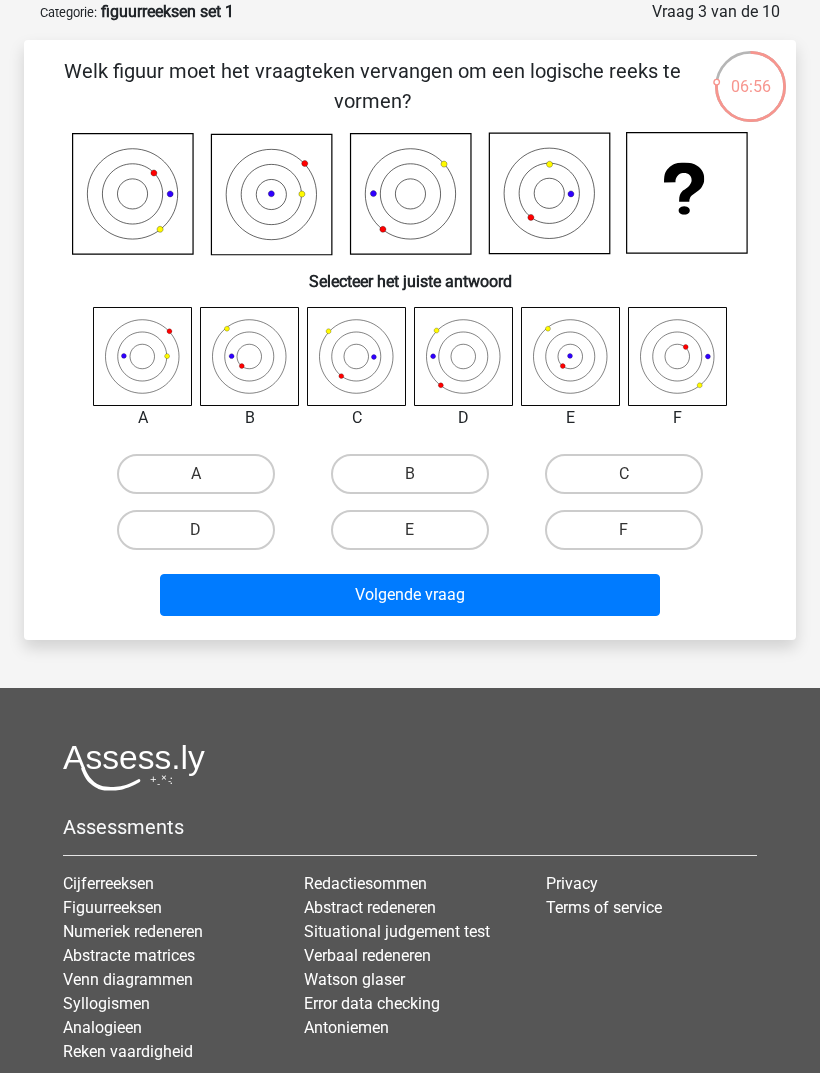 click on "A" at bounding box center [196, 474] 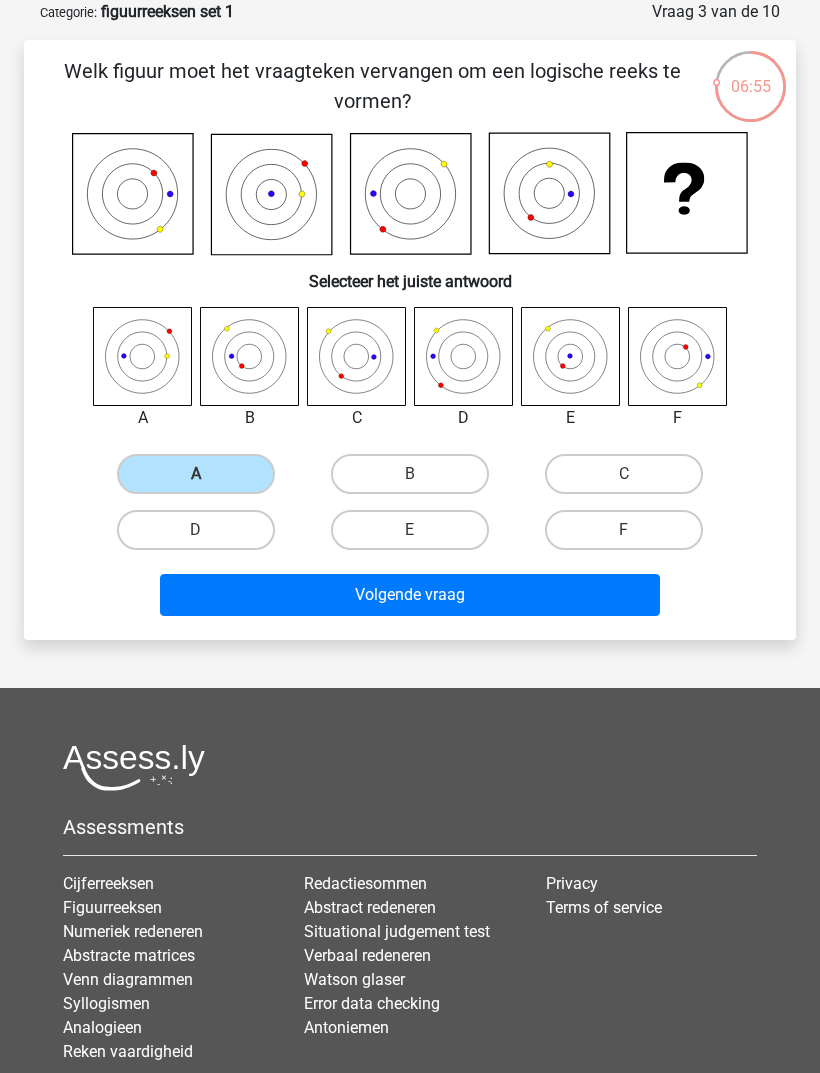 click on "Volgende vraag" at bounding box center (410, 595) 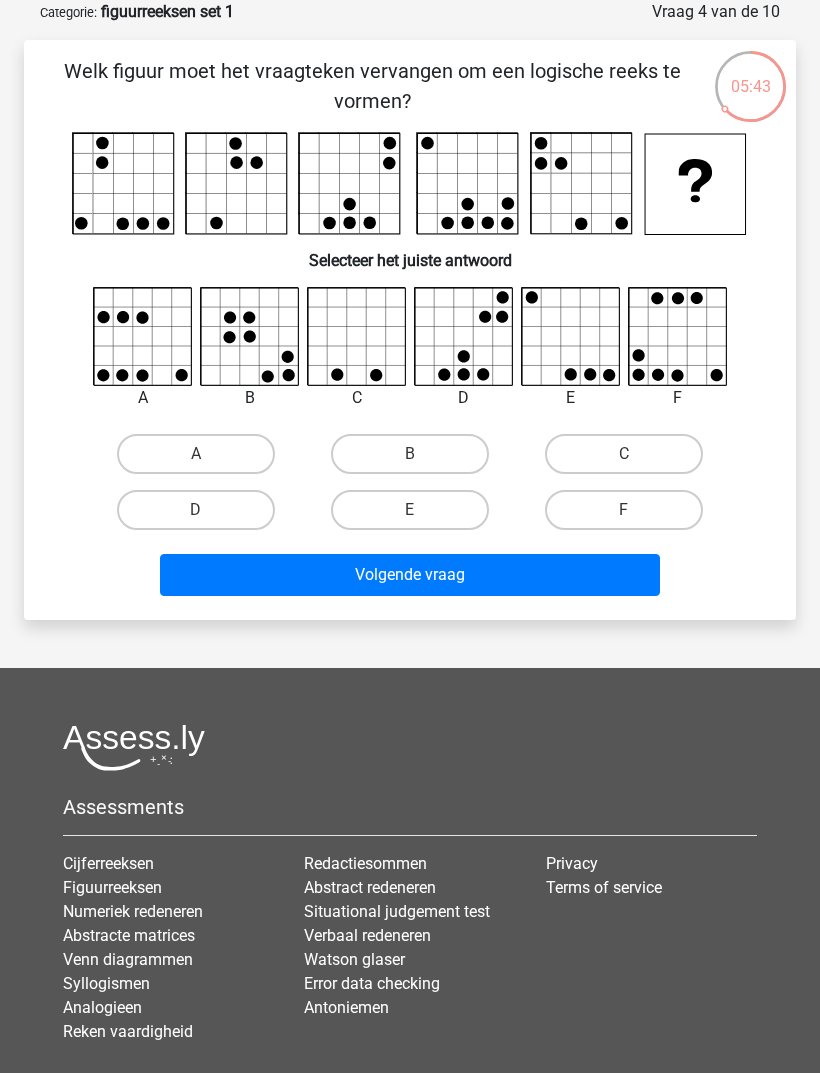 click at bounding box center [249, 335] 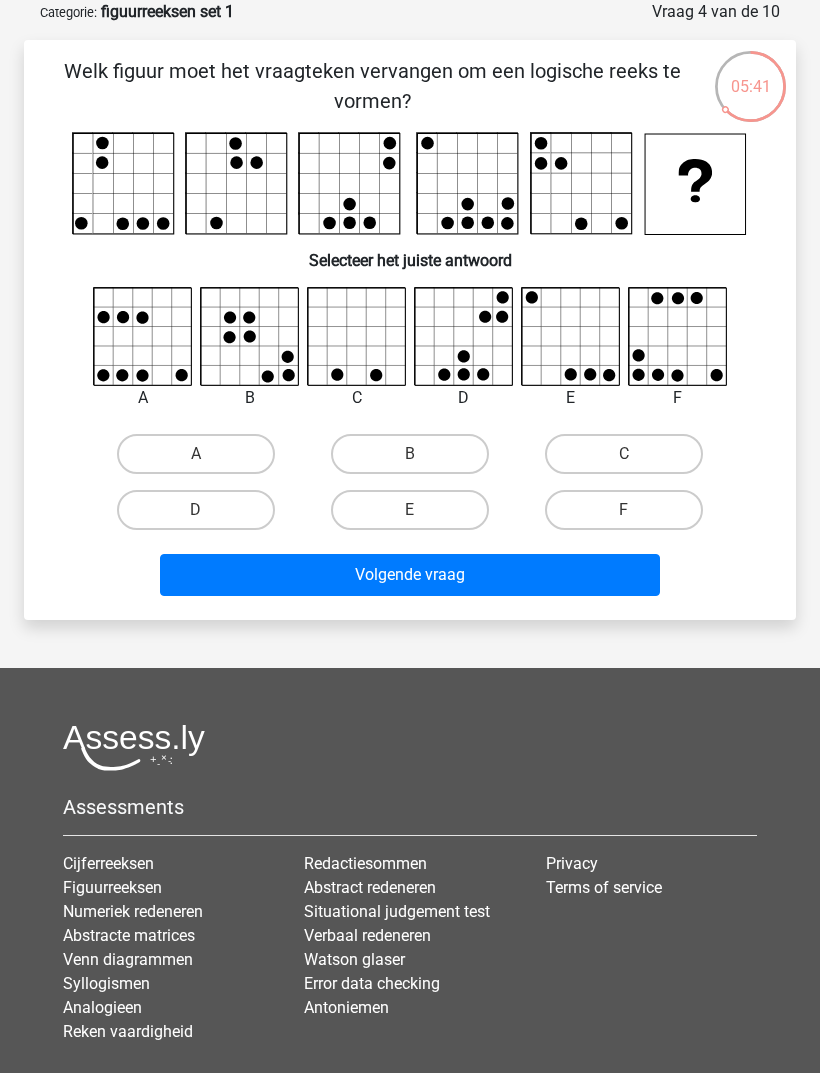 click on "B" at bounding box center (410, 454) 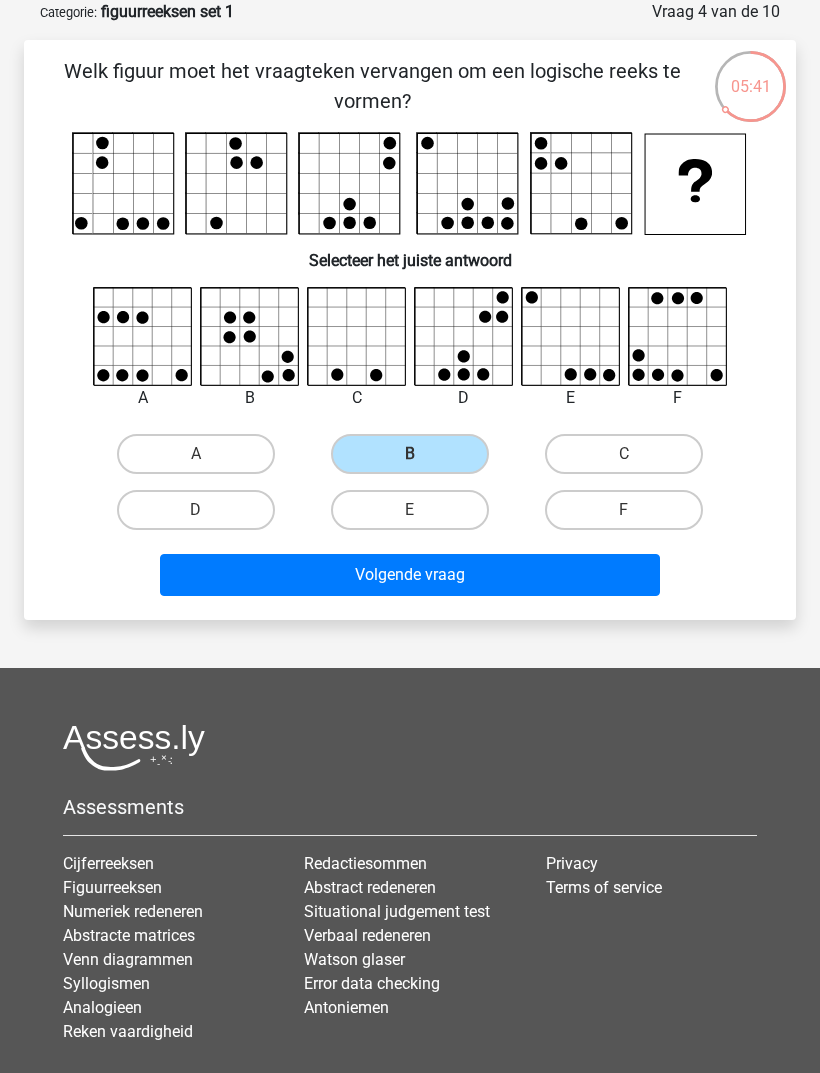 click on "Volgende vraag" at bounding box center (410, 575) 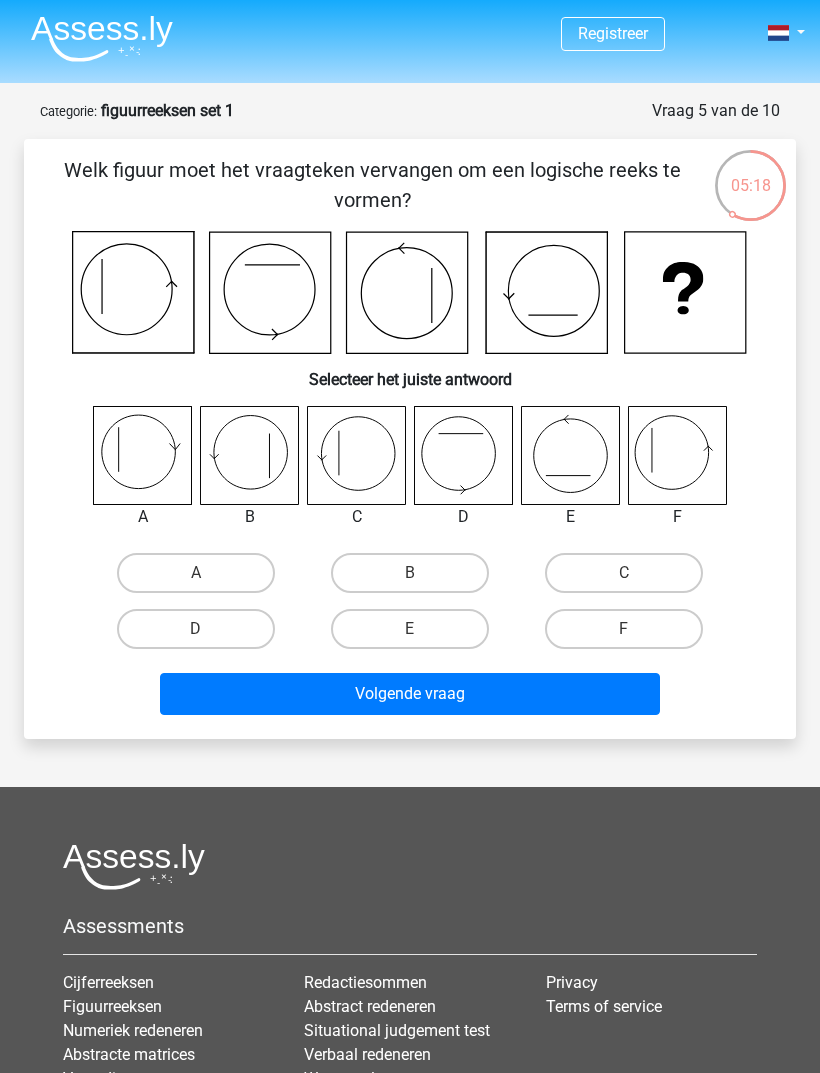 scroll, scrollTop: 0, scrollLeft: 0, axis: both 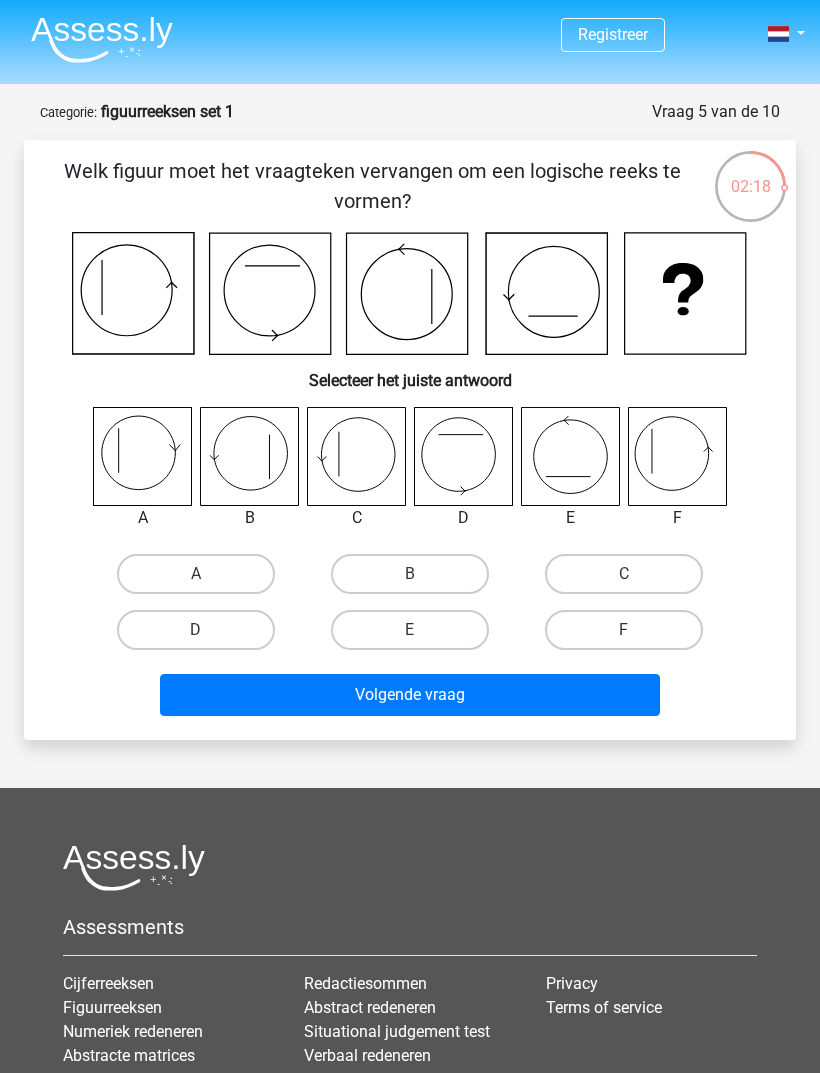 click at bounding box center (142, 456) 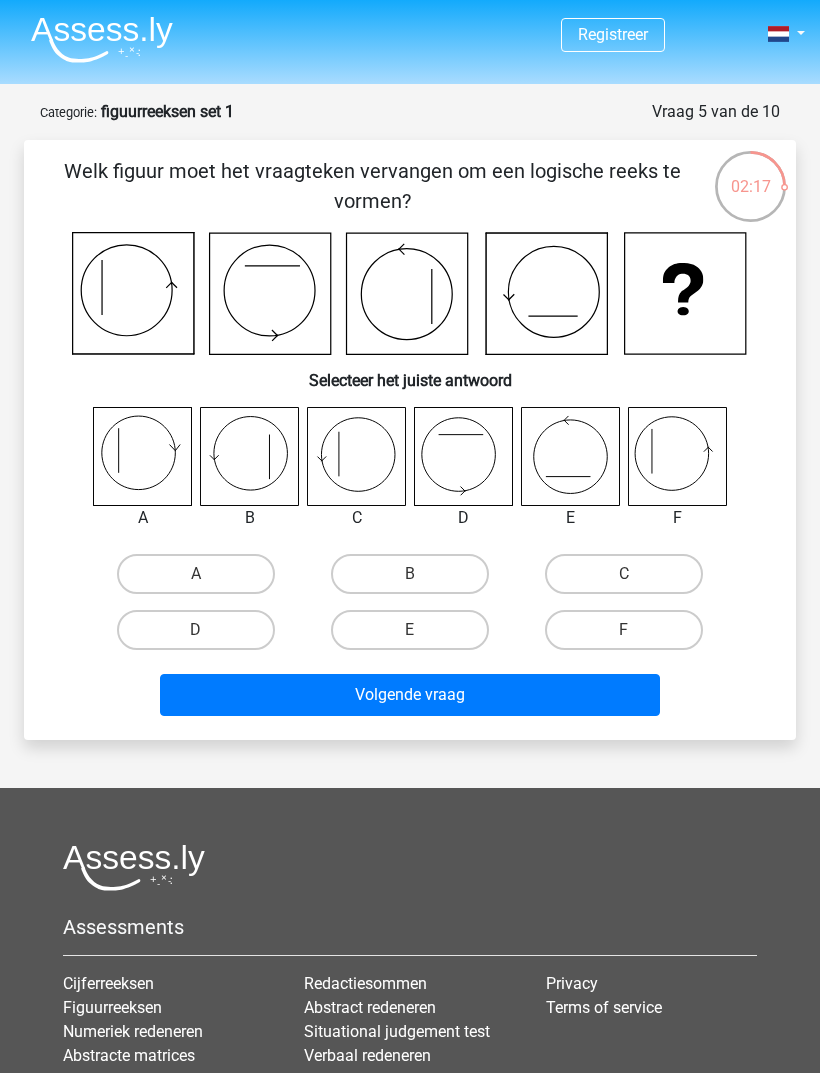 click on "A" at bounding box center [196, 574] 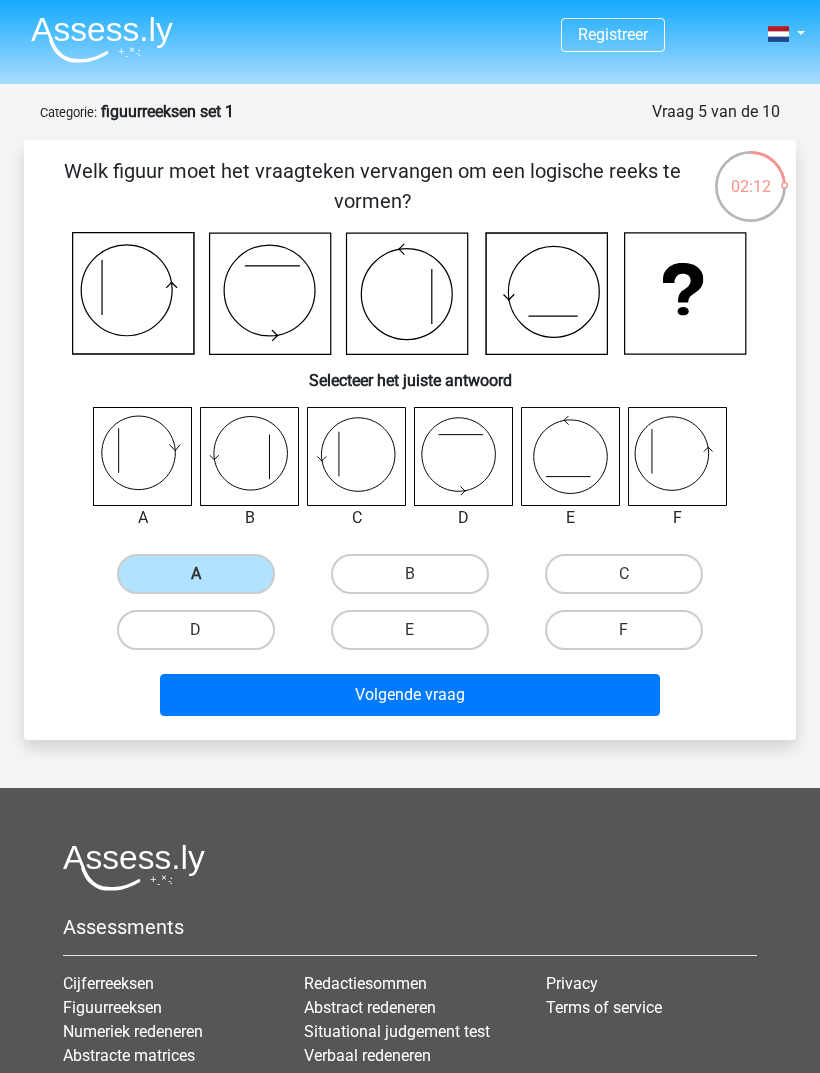 click on "Volgende vraag" at bounding box center (410, 695) 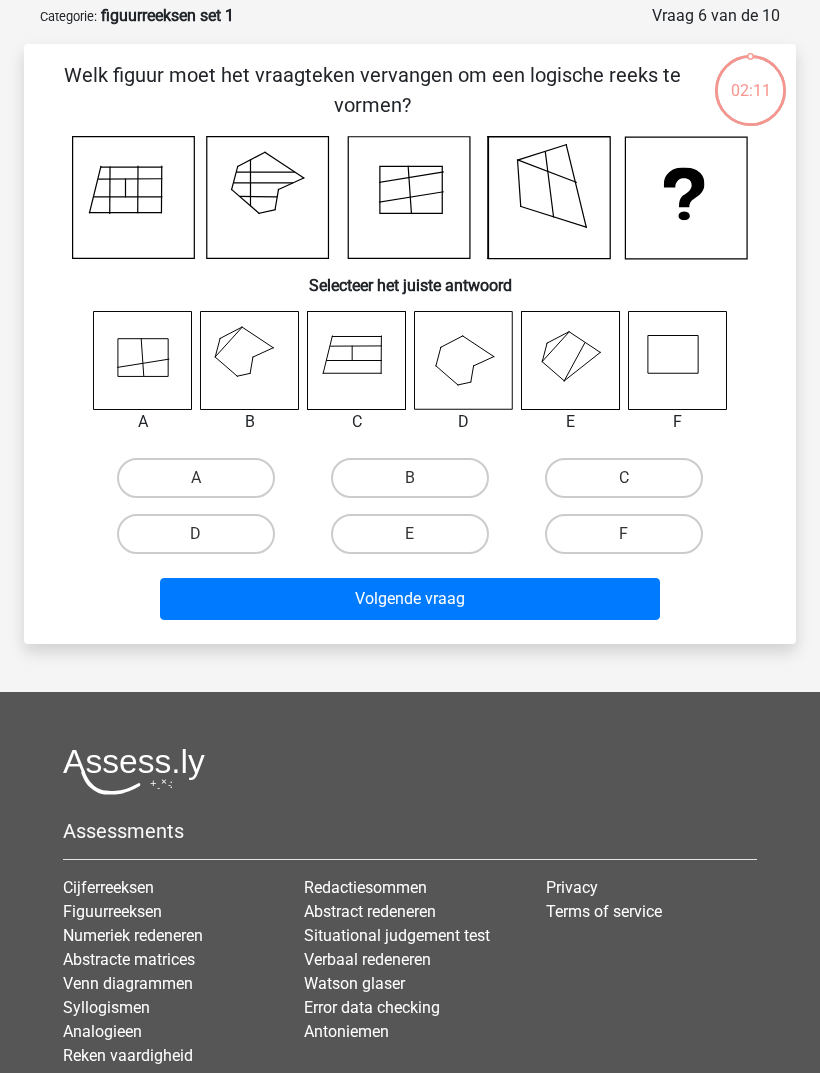 scroll, scrollTop: 100, scrollLeft: 0, axis: vertical 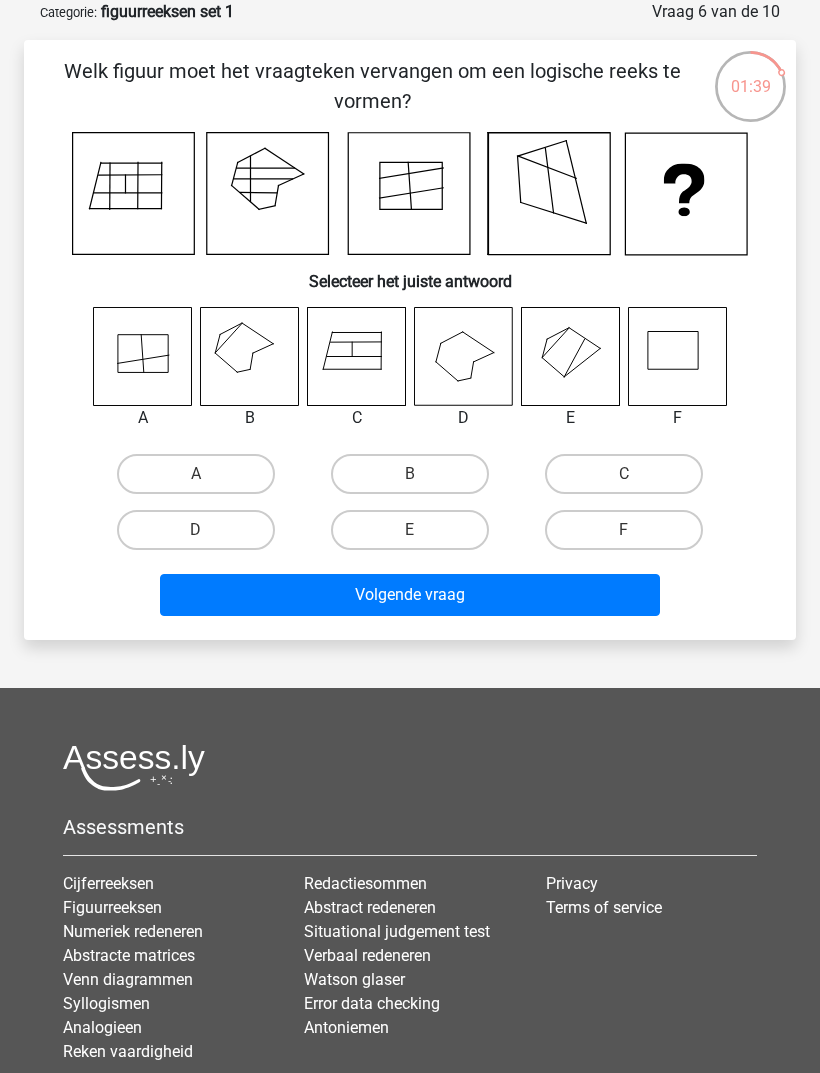 click at bounding box center [249, 356] 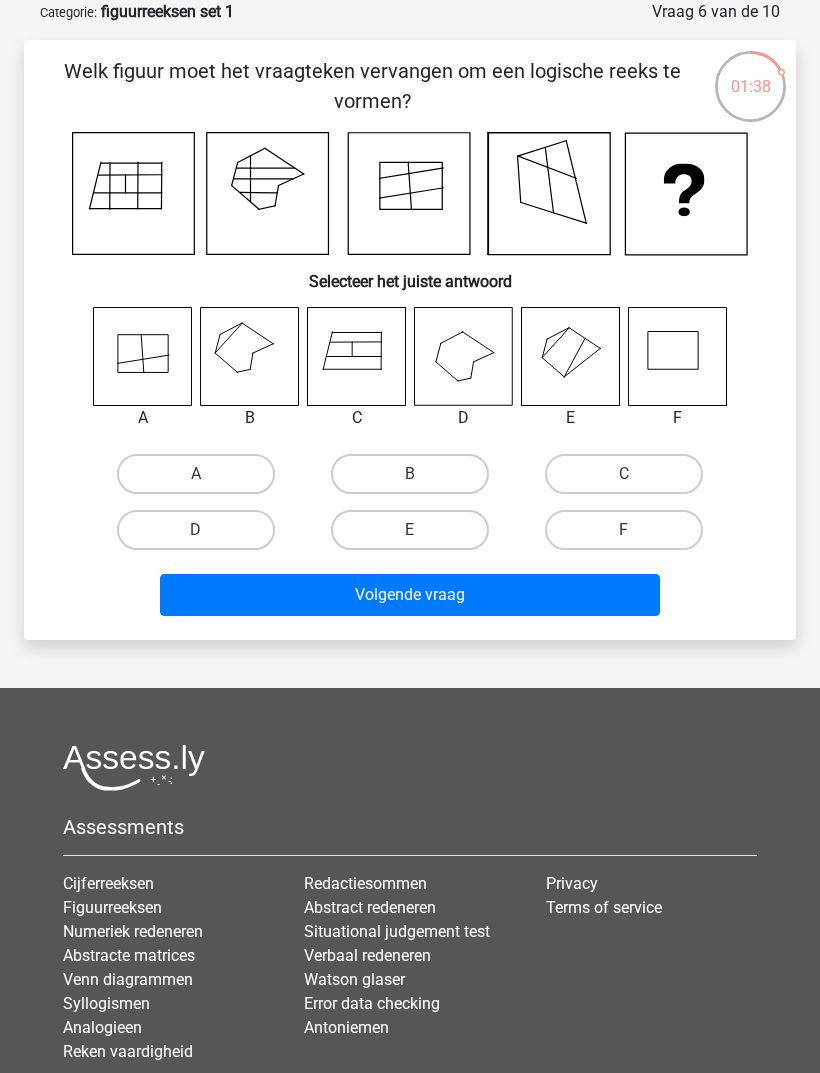 click on "B" at bounding box center (416, 480) 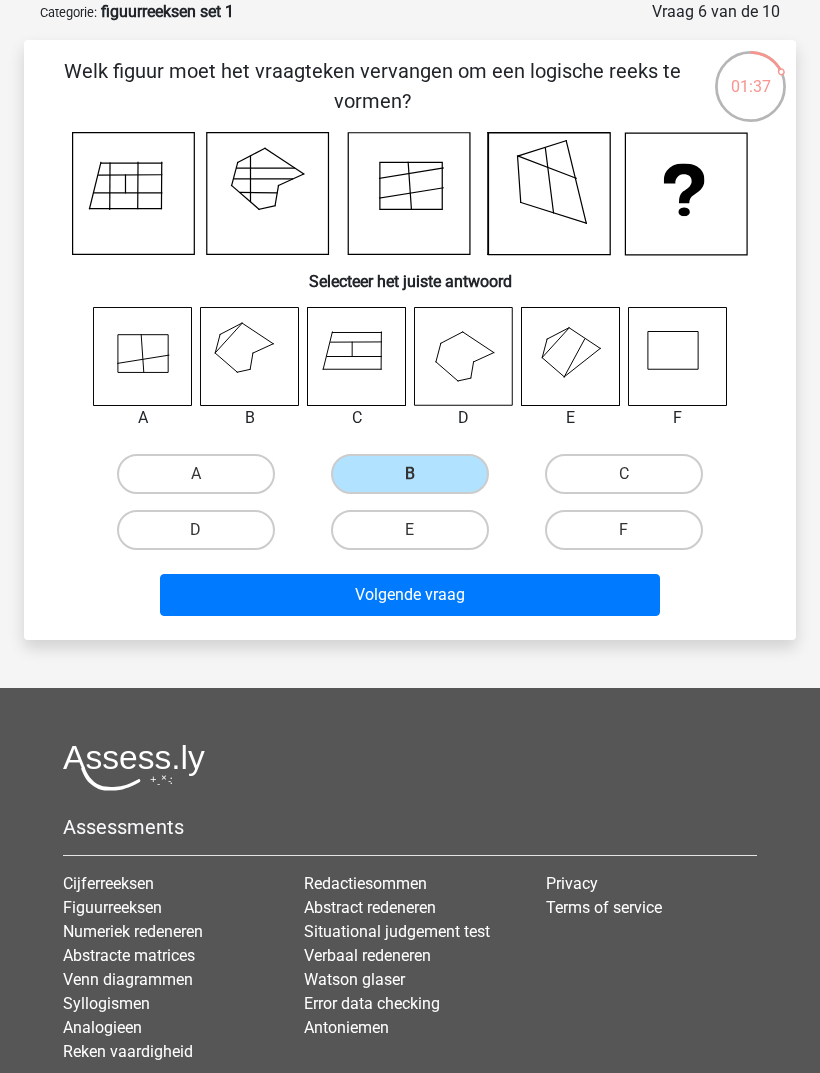 click on "Volgende vraag" at bounding box center [410, 595] 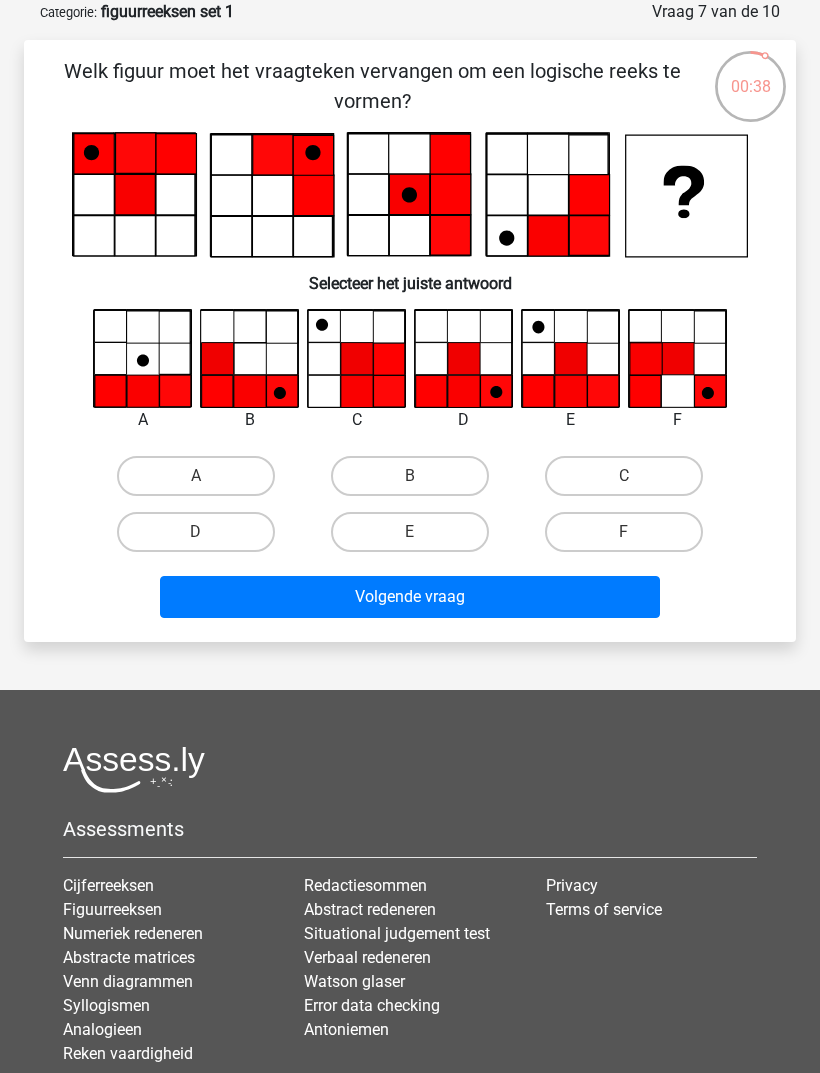 click on "D" at bounding box center [202, 538] 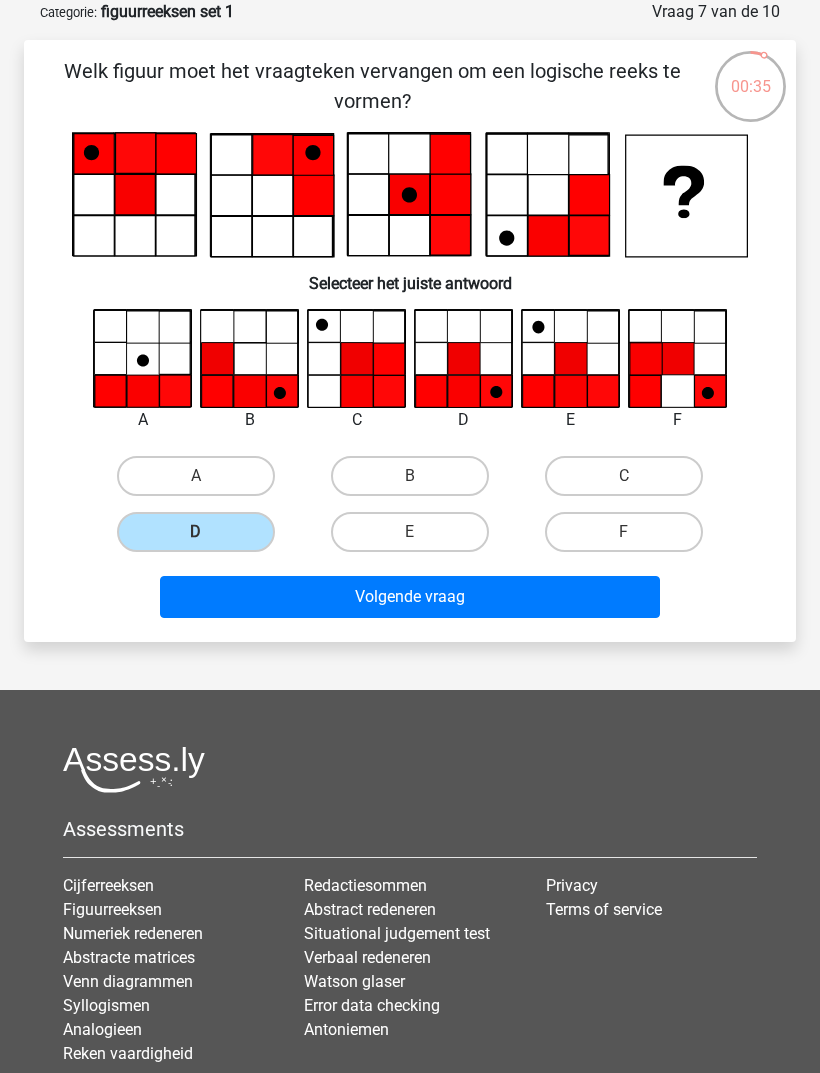 click on "Volgende vraag" at bounding box center [410, 597] 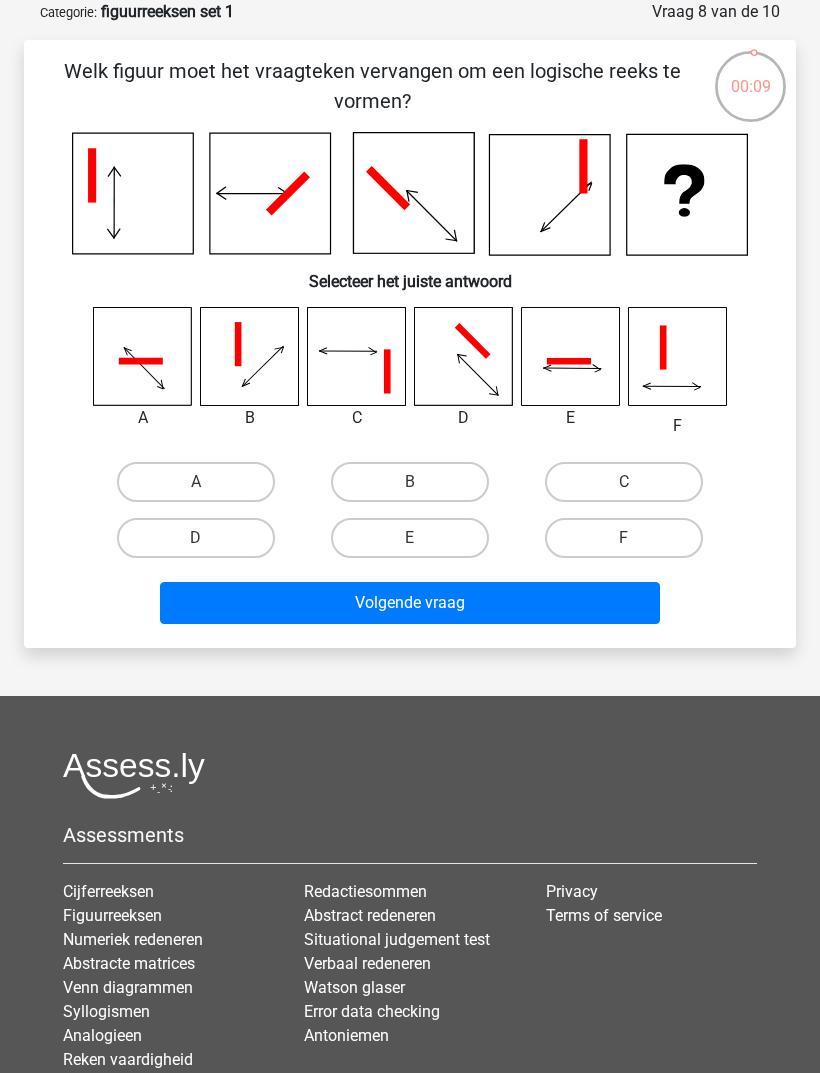 click on "F" at bounding box center [624, 538] 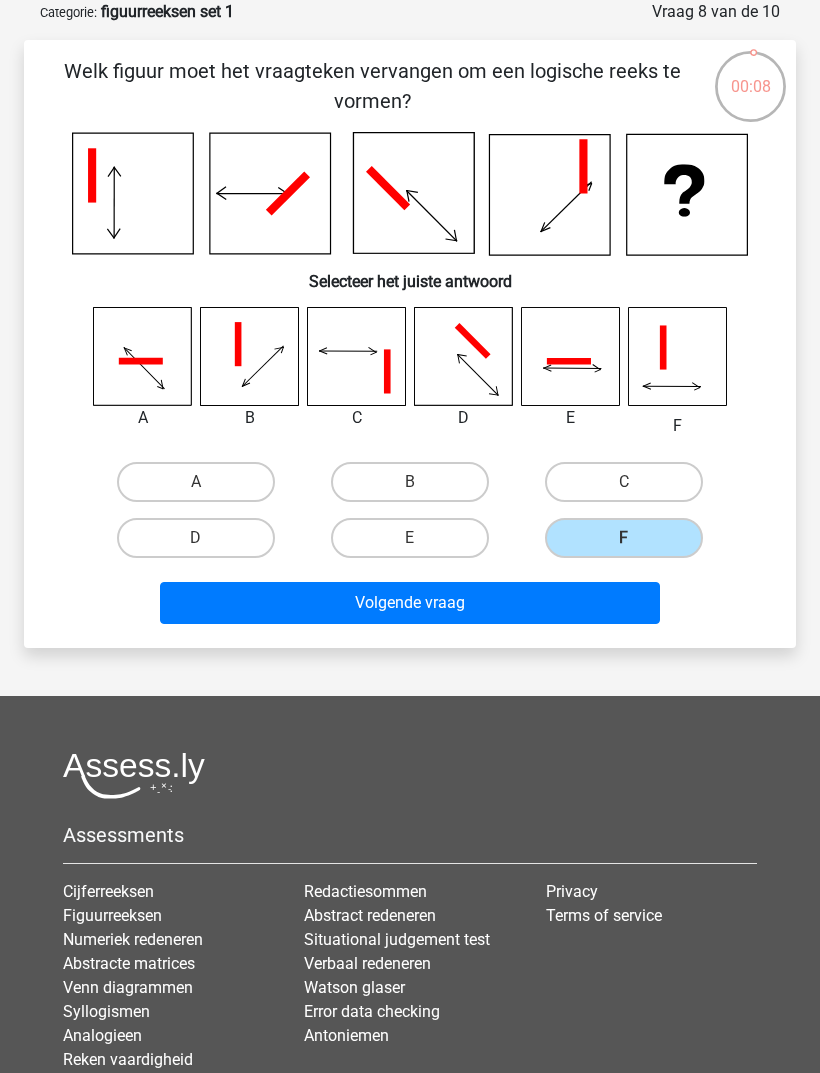 click on "Volgende vraag" at bounding box center [410, 603] 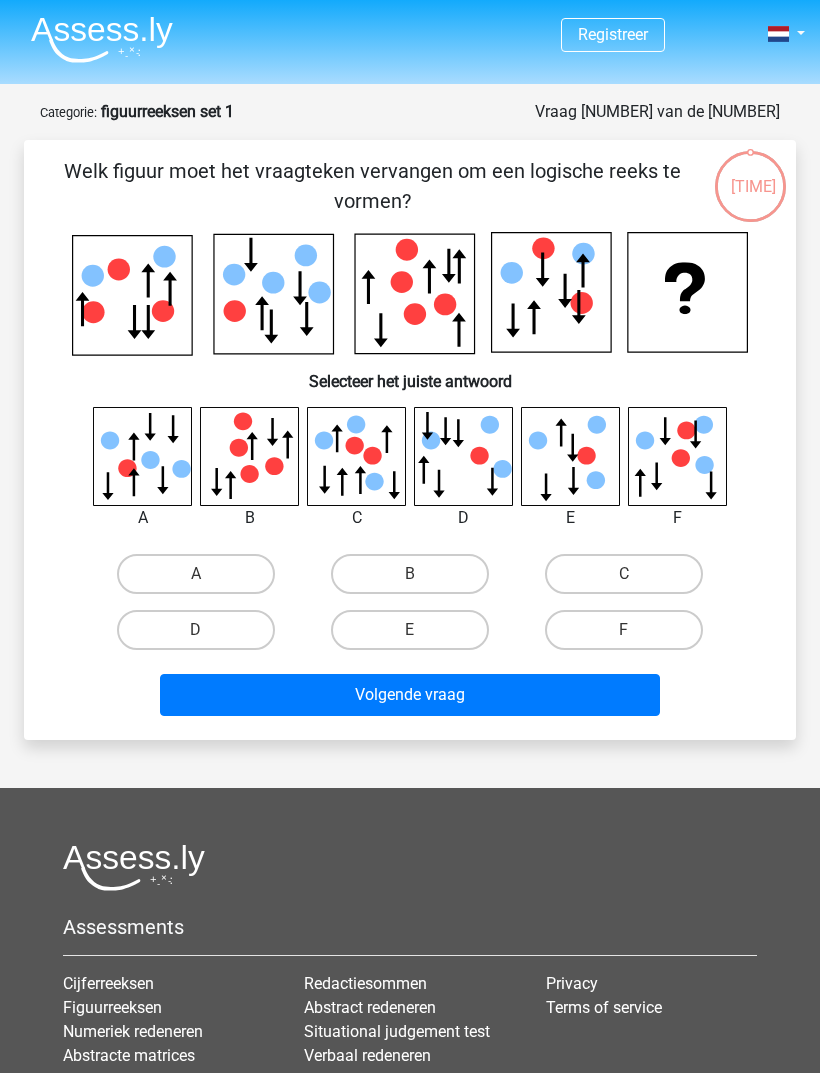 scroll, scrollTop: 100, scrollLeft: 0, axis: vertical 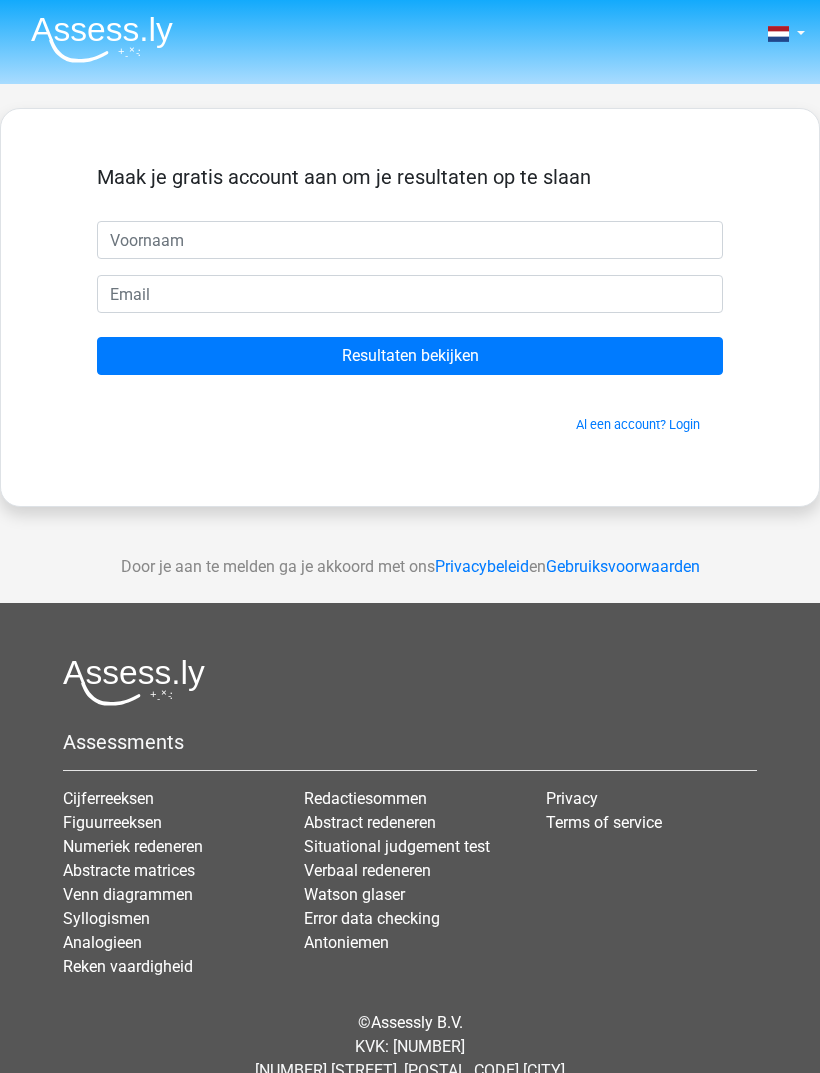 click on "Resultaten bekijken" at bounding box center (410, 356) 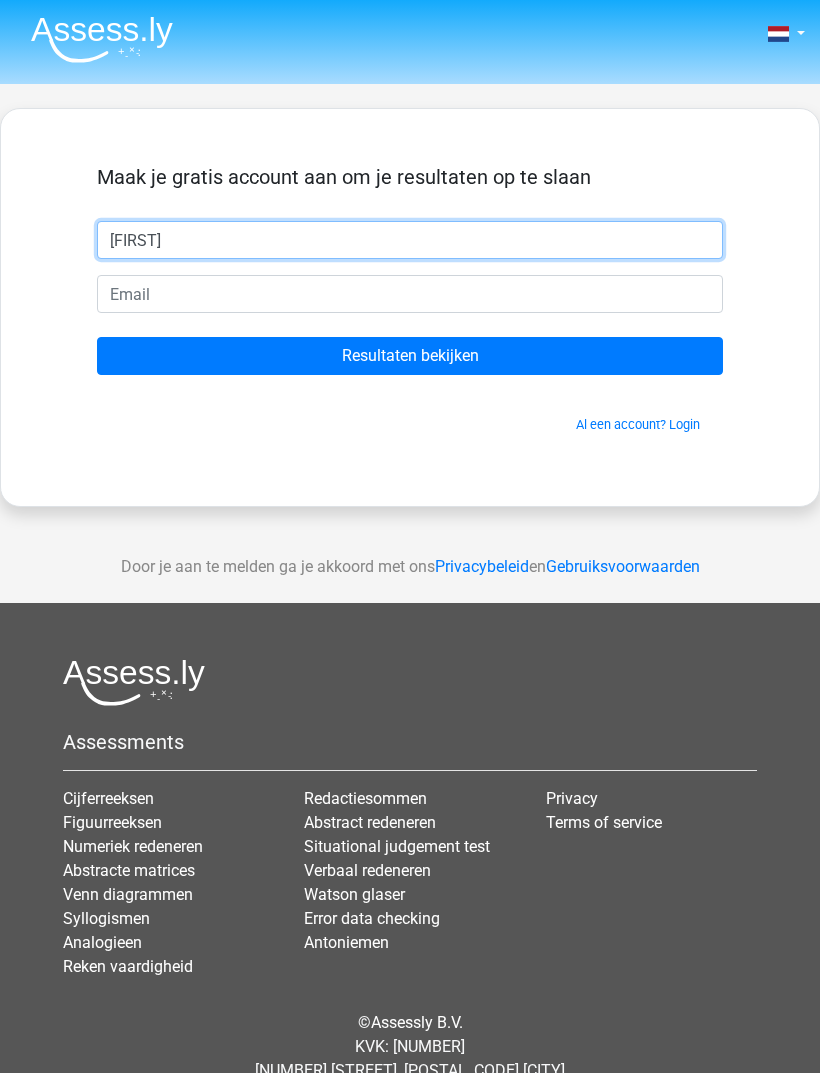 type on "Sharita" 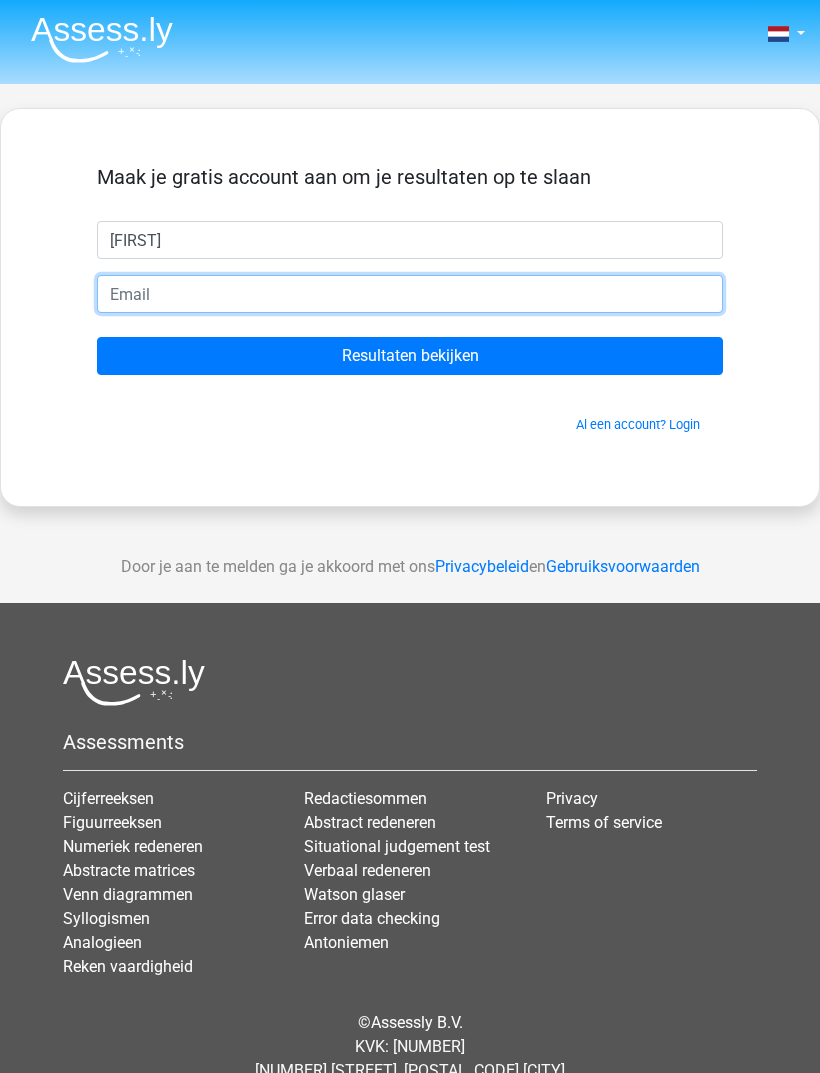 click at bounding box center [410, 294] 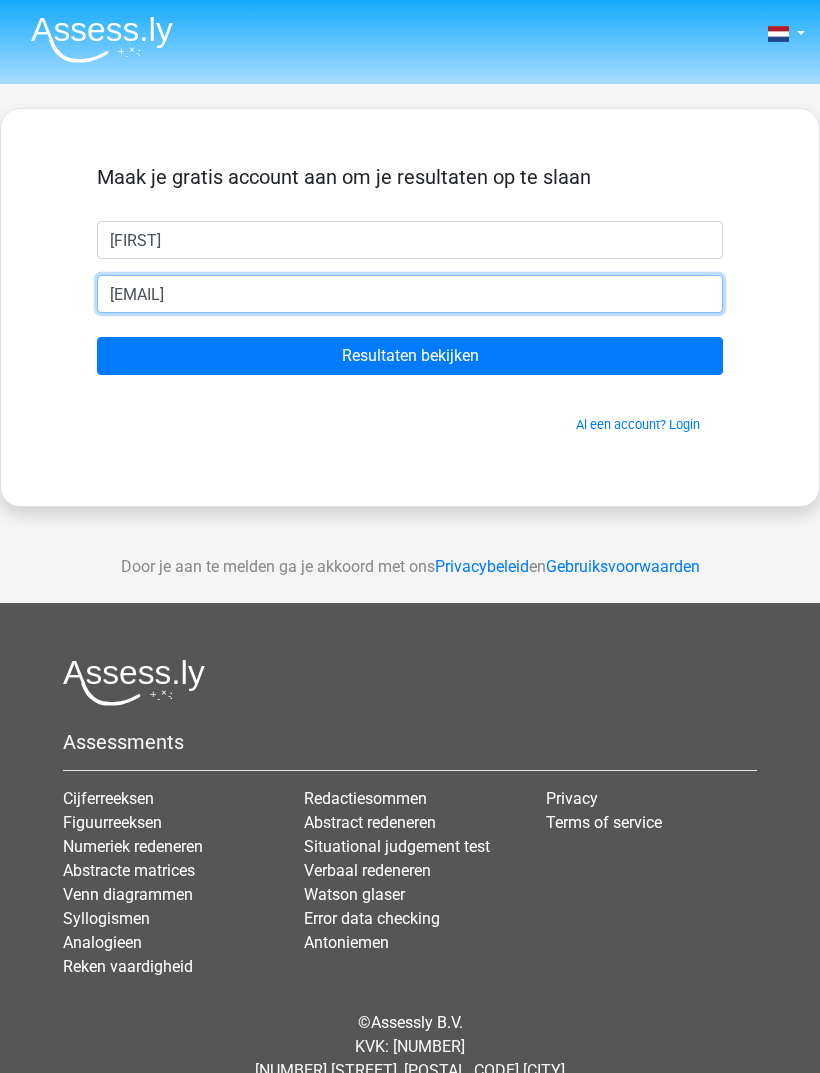 type on "sharita219@hotmail.com" 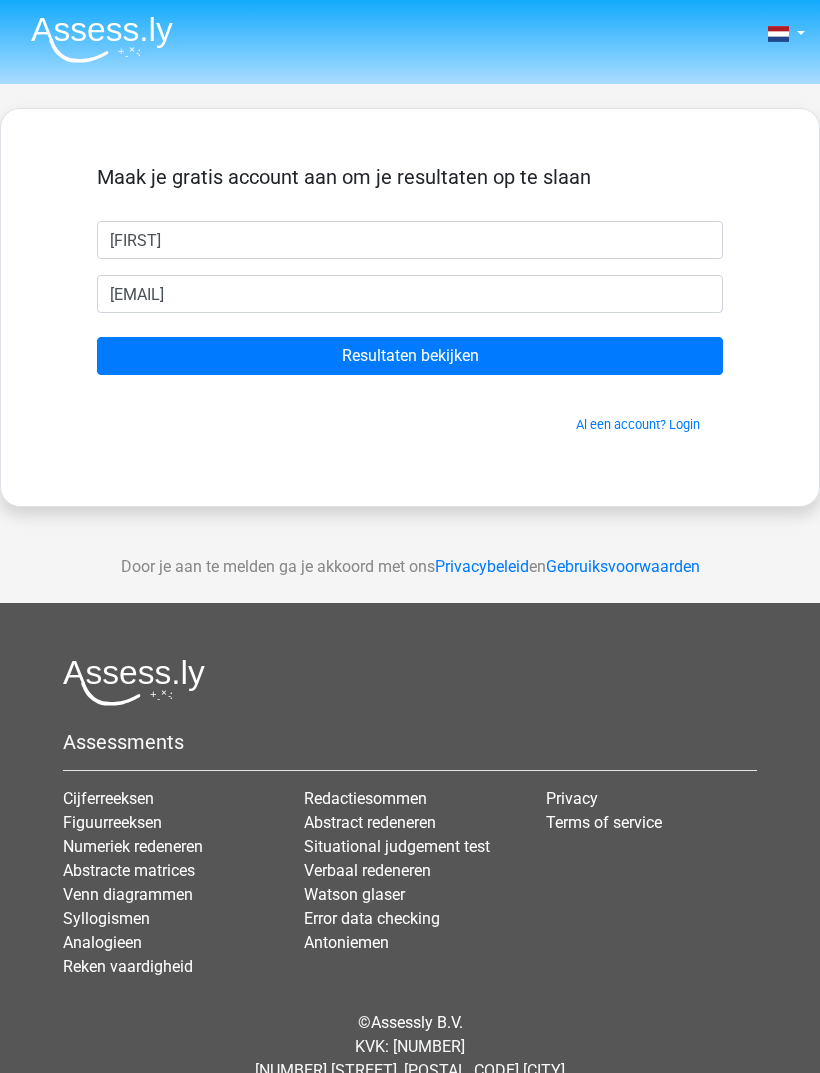 click on "Resultaten bekijken" at bounding box center [410, 356] 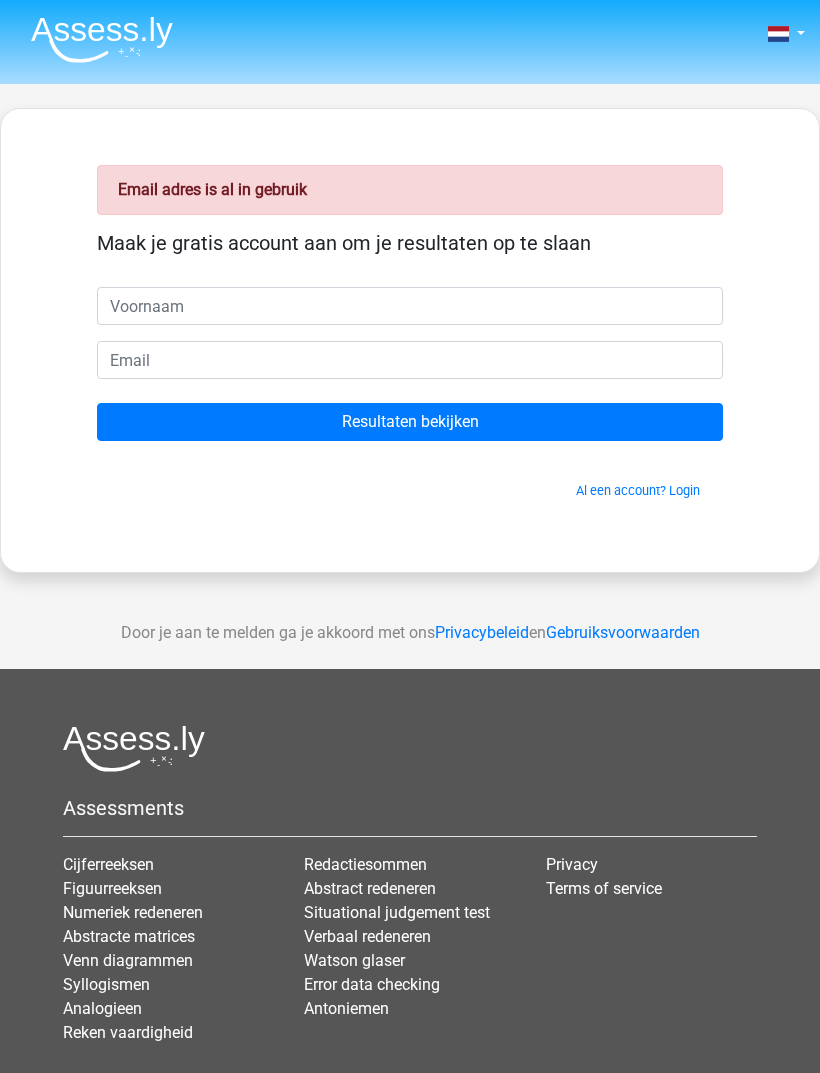 scroll, scrollTop: 0, scrollLeft: 0, axis: both 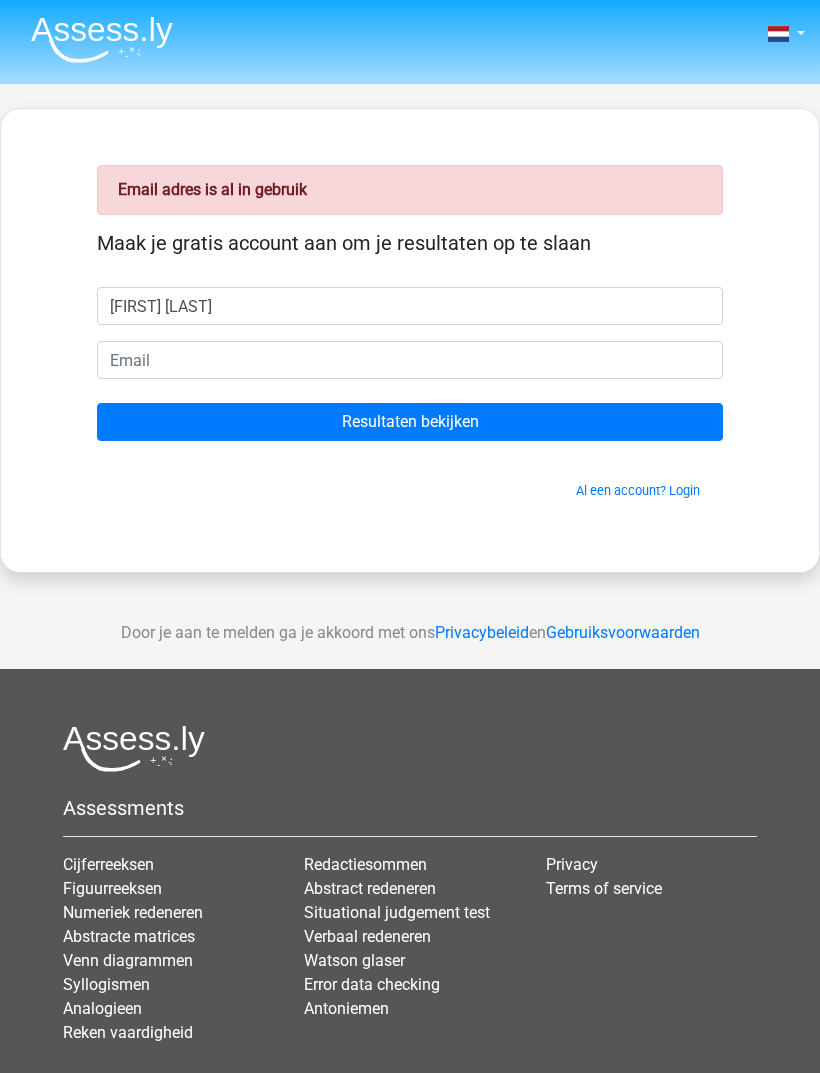 type on "Sharita Rampersad" 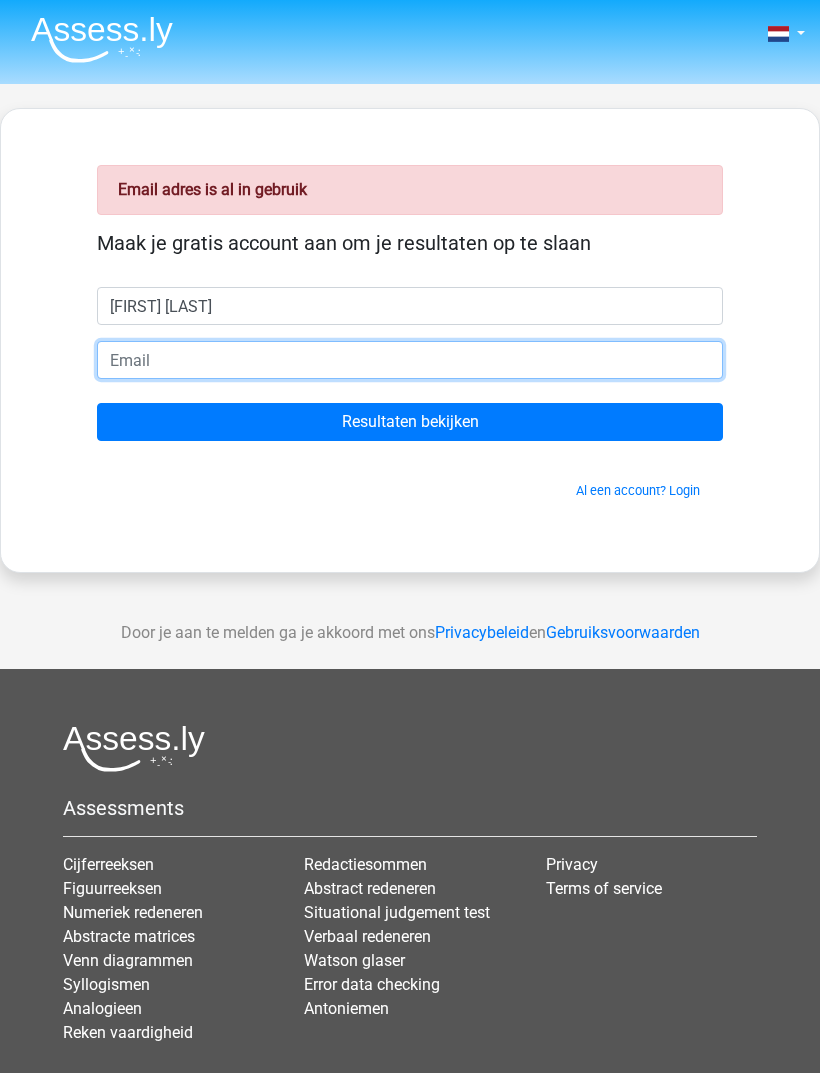 click at bounding box center (410, 360) 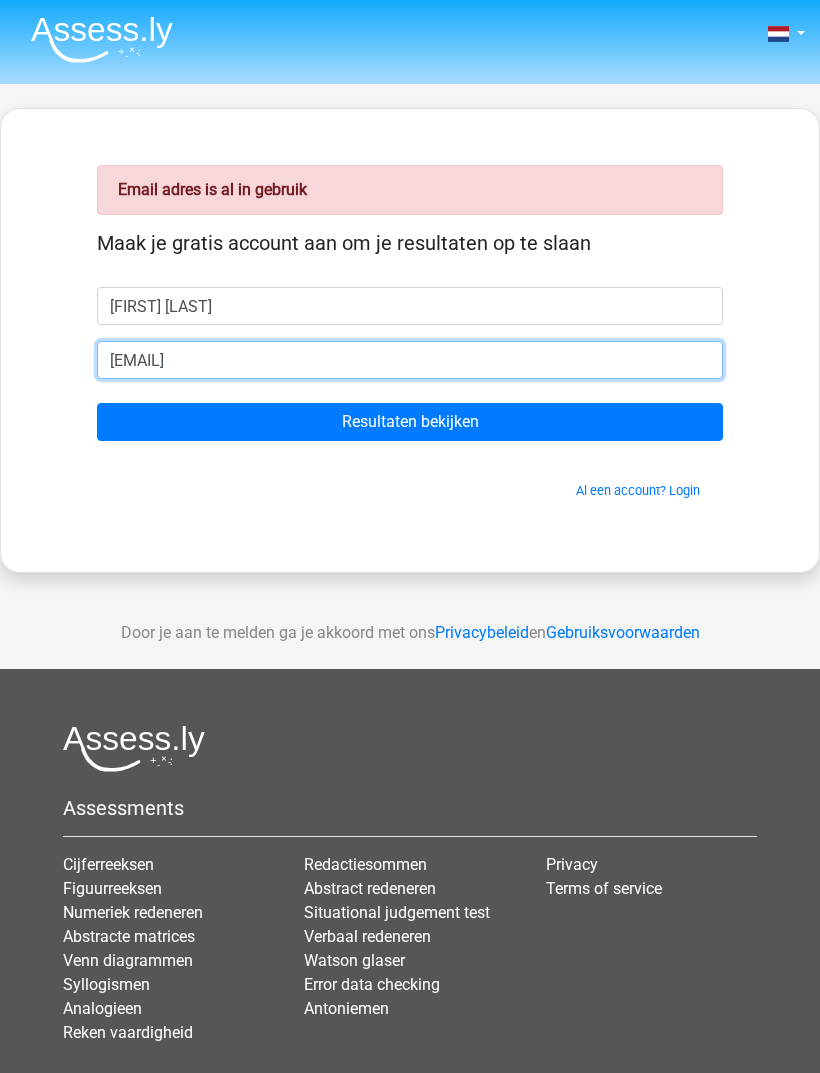type on "sharita219@hotmail.com" 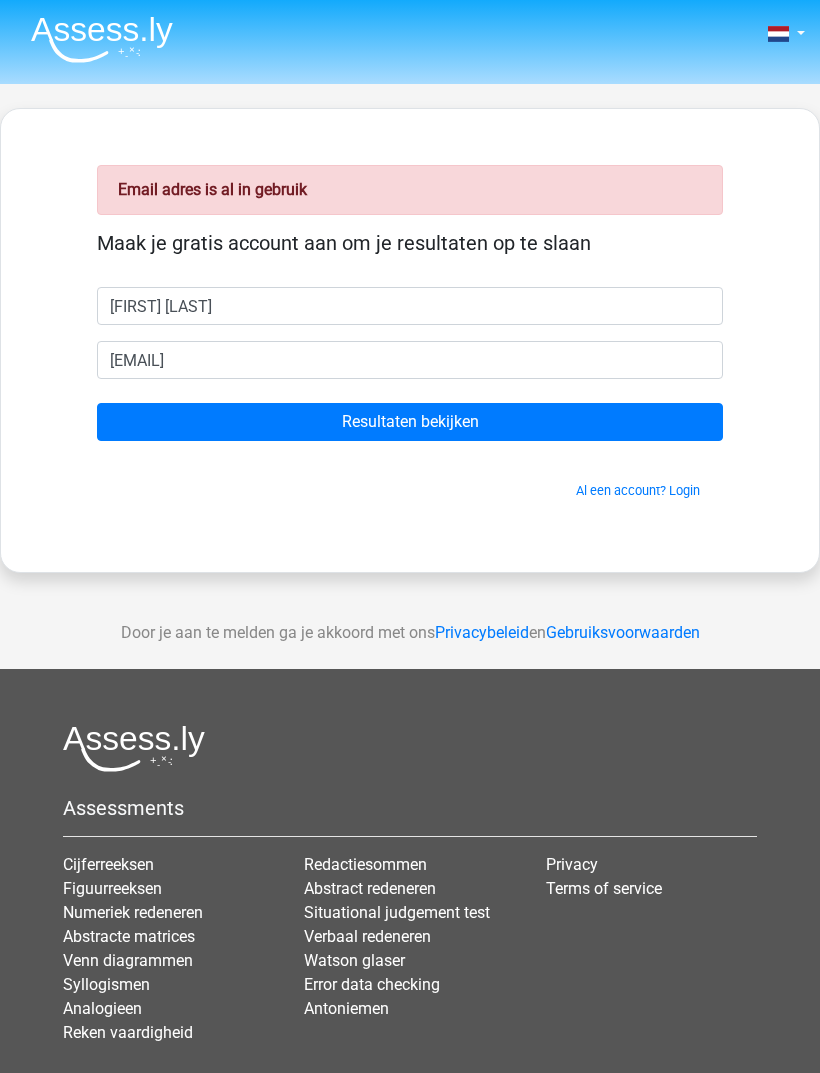 click on "Resultaten bekijken" at bounding box center [410, 422] 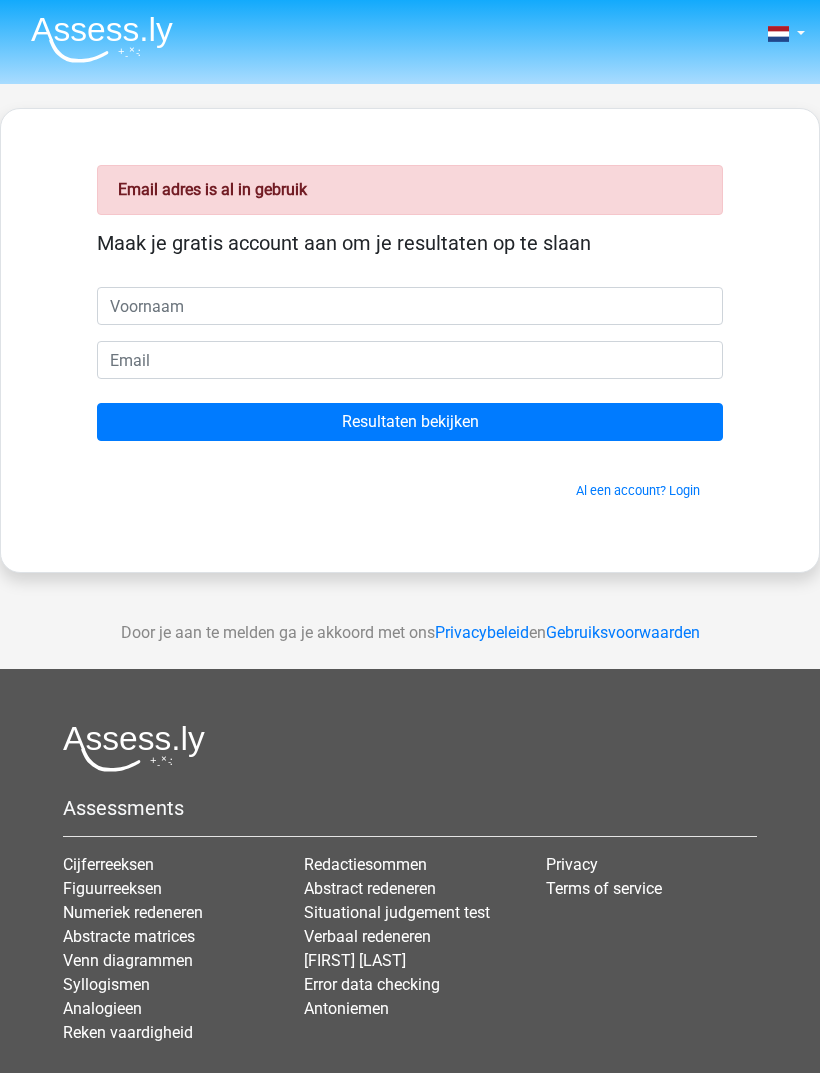 scroll, scrollTop: 0, scrollLeft: 0, axis: both 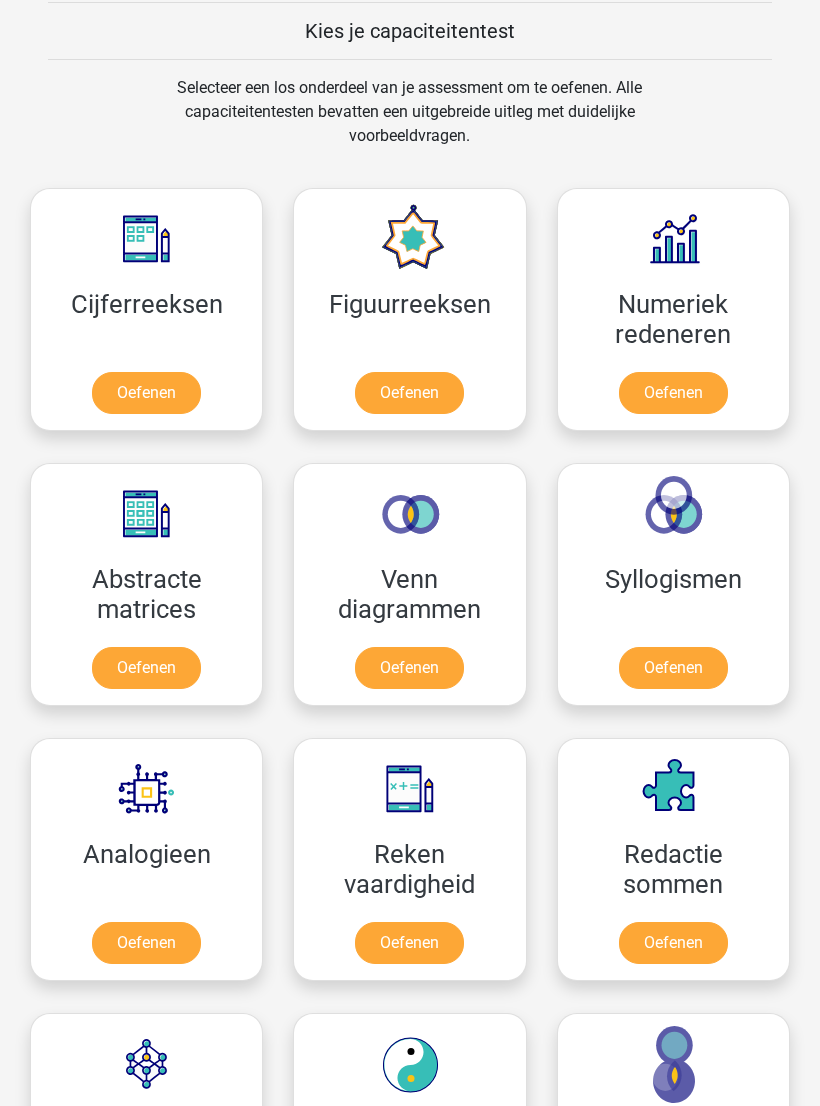 click on "Oefenen" at bounding box center (146, 393) 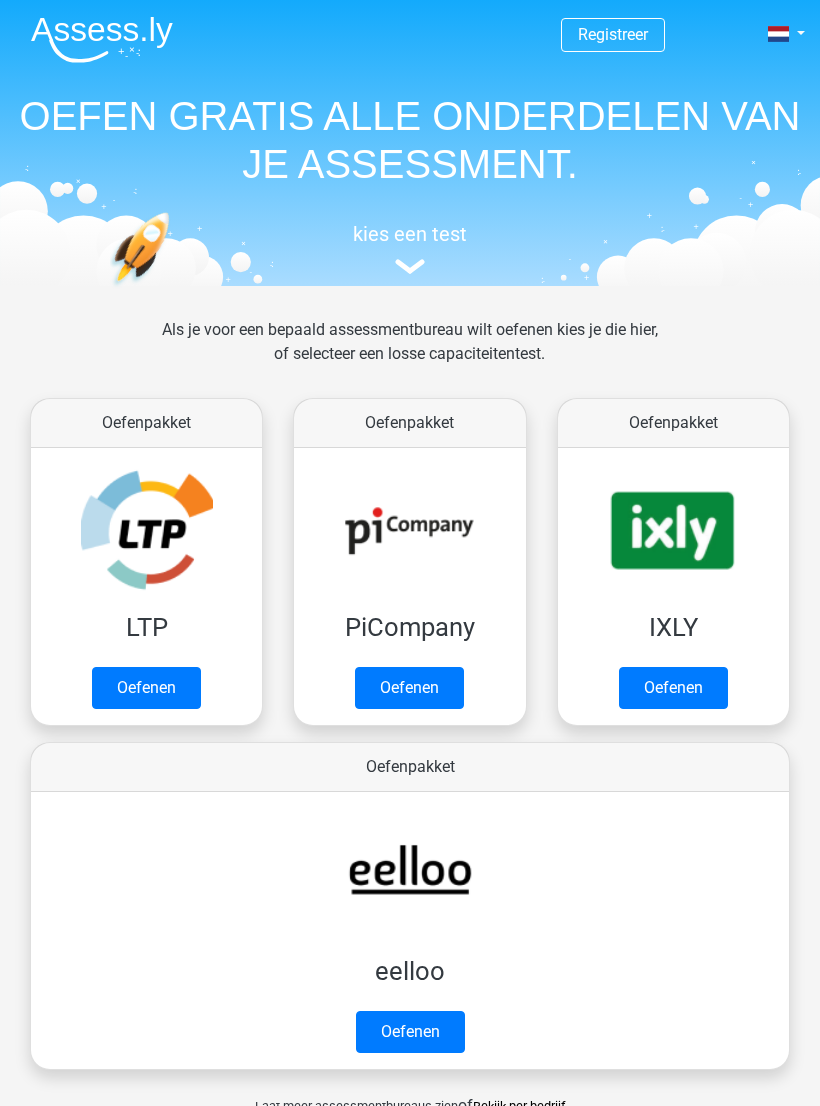 scroll, scrollTop: 1148, scrollLeft: 0, axis: vertical 